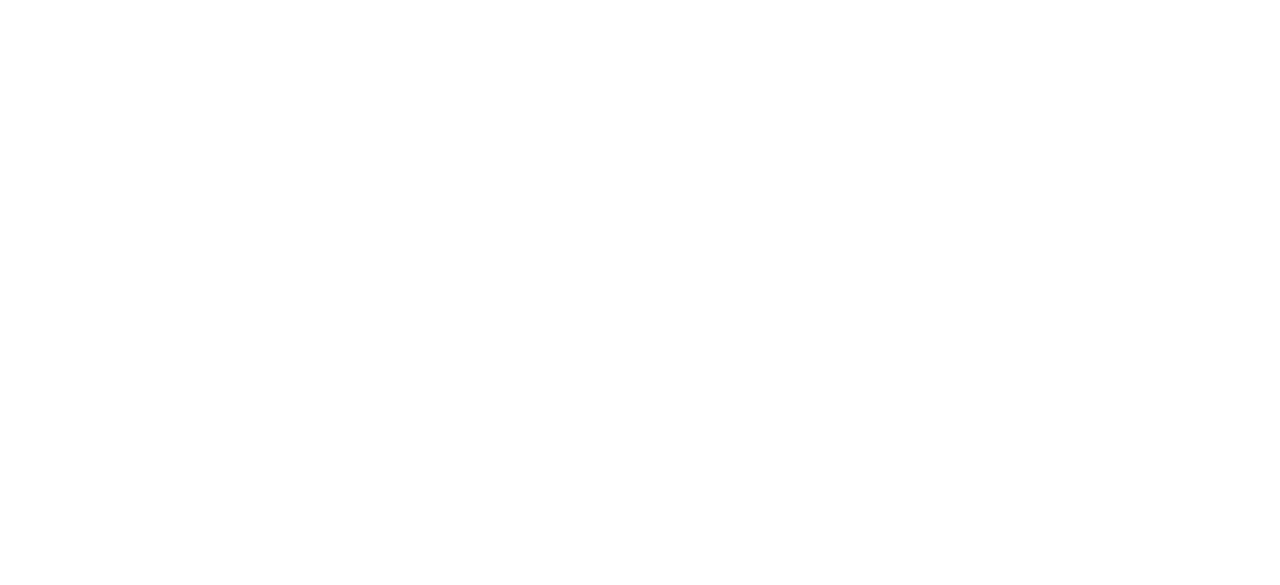scroll, scrollTop: 0, scrollLeft: 0, axis: both 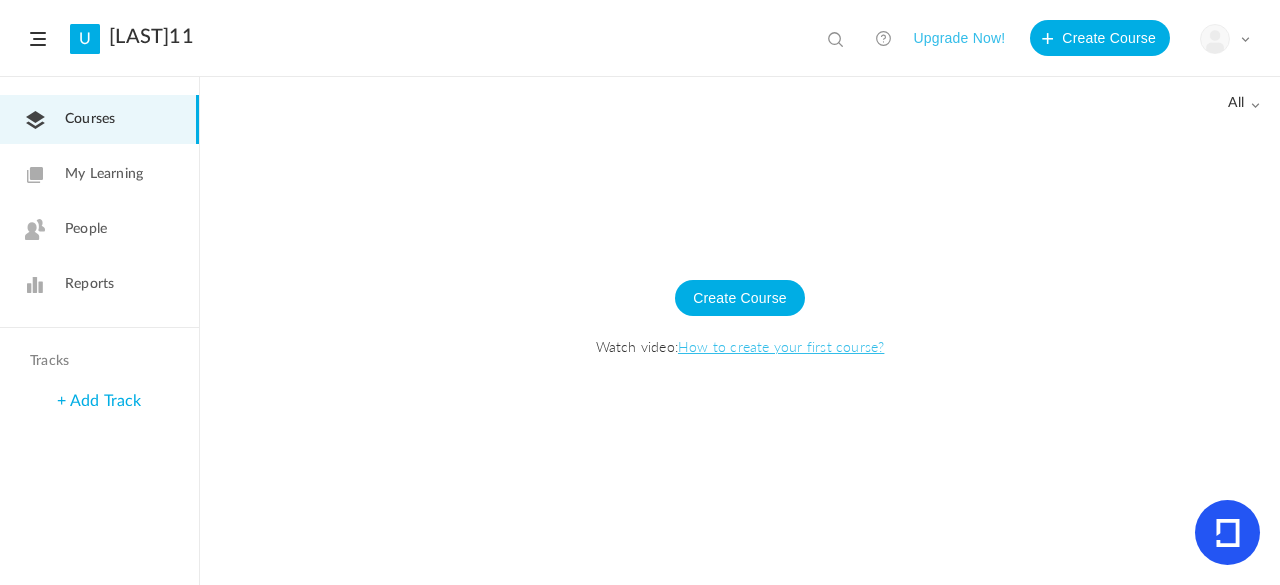 click at bounding box center (1215, 39) 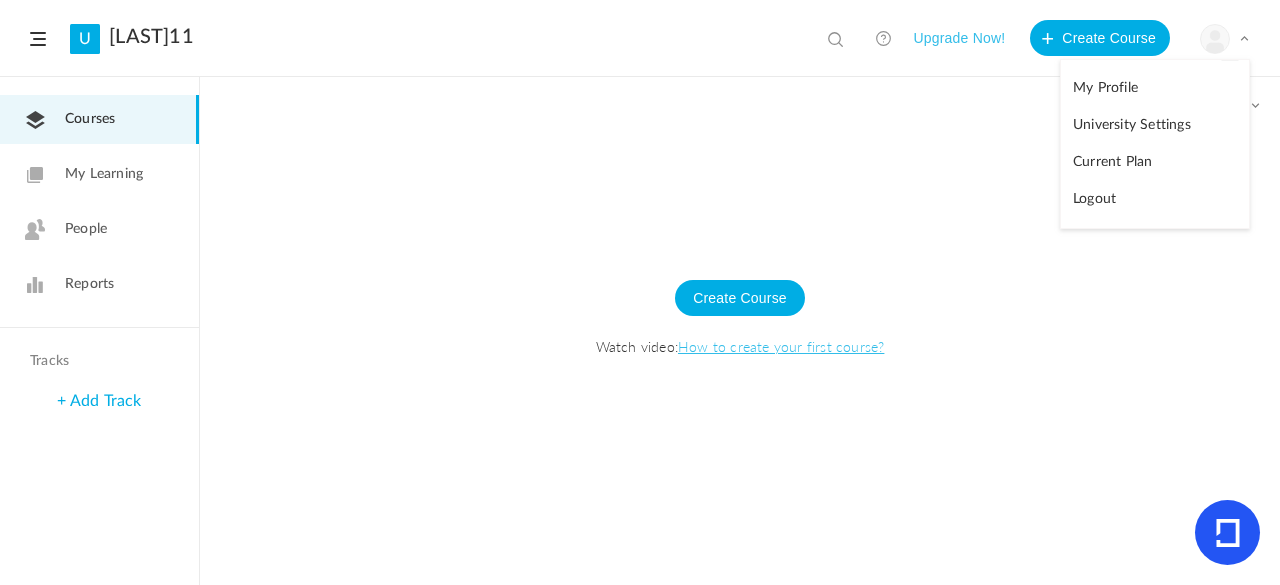 click on "My Profile" at bounding box center (1155, 88) 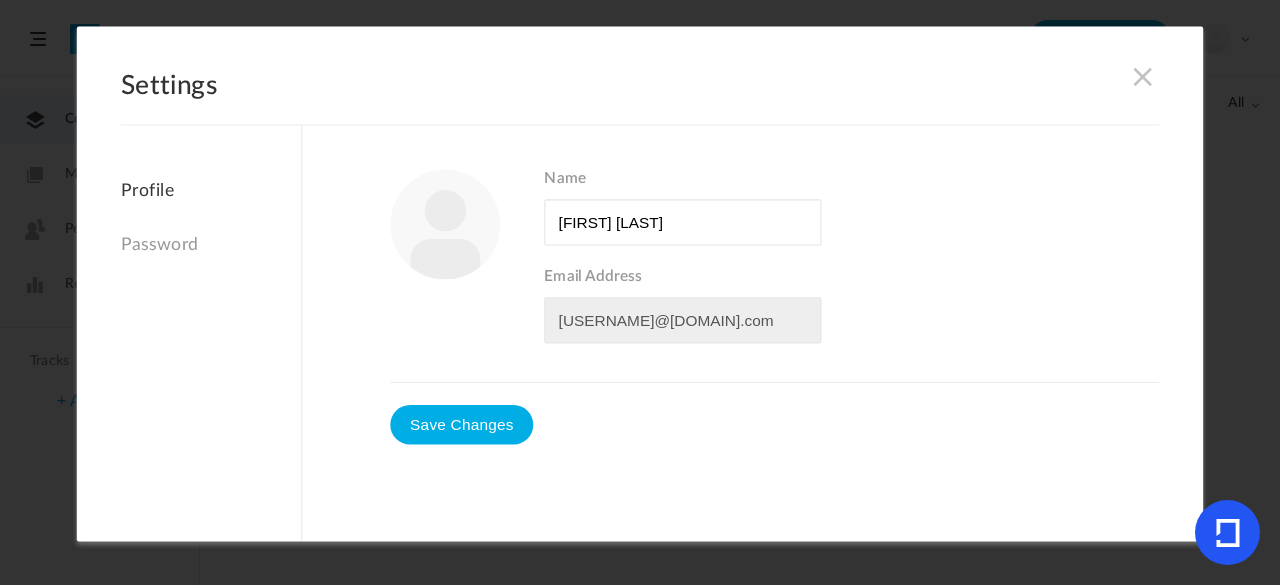 click at bounding box center (1143, 76) 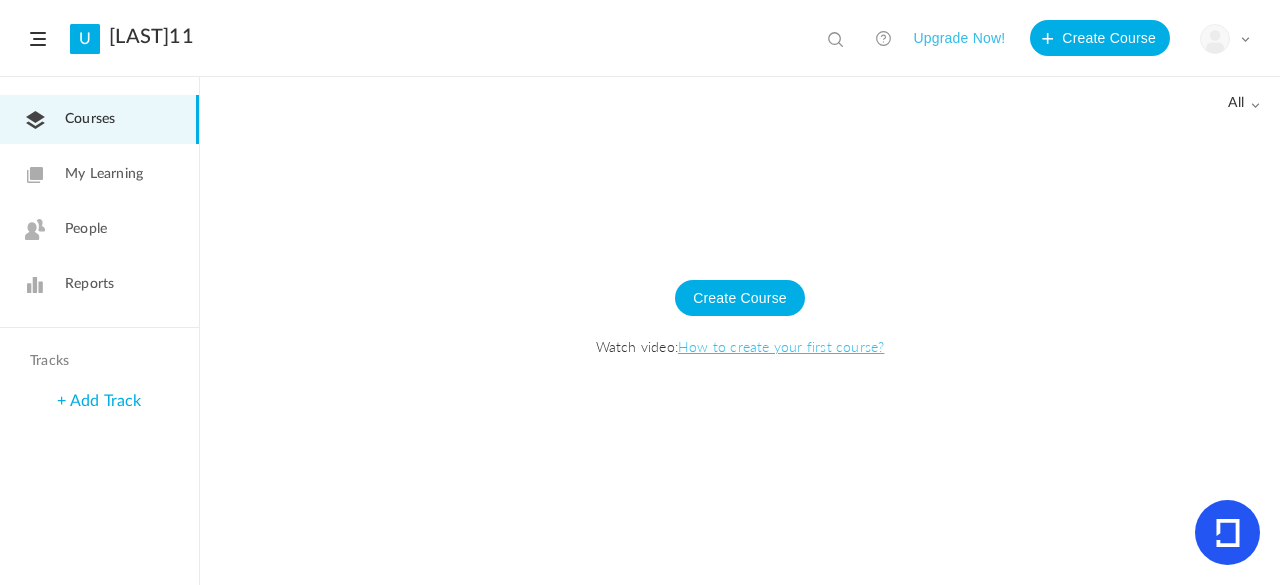 click at bounding box center [1245, 39] 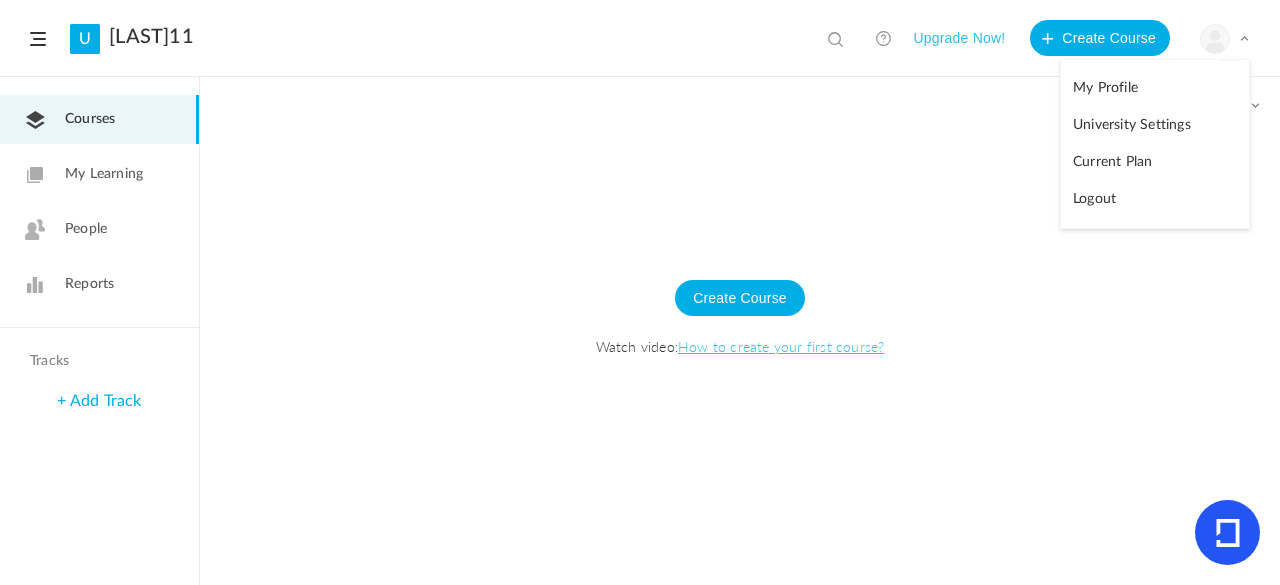 click on "University Settings" at bounding box center [1155, 125] 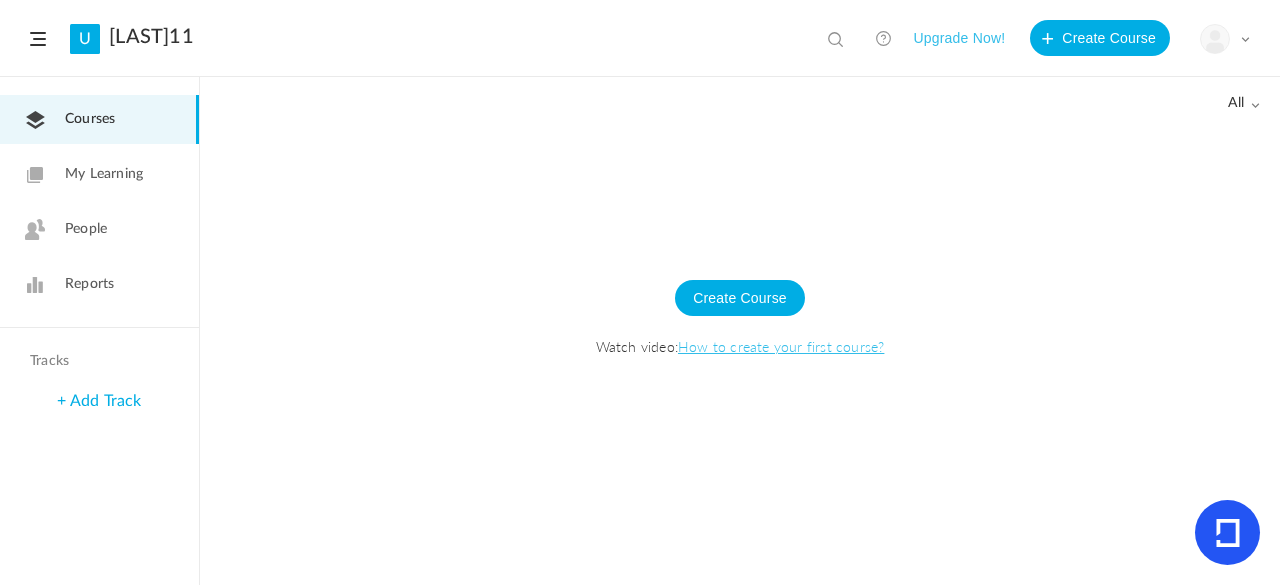 click on "My Learning" at bounding box center [99, 174] 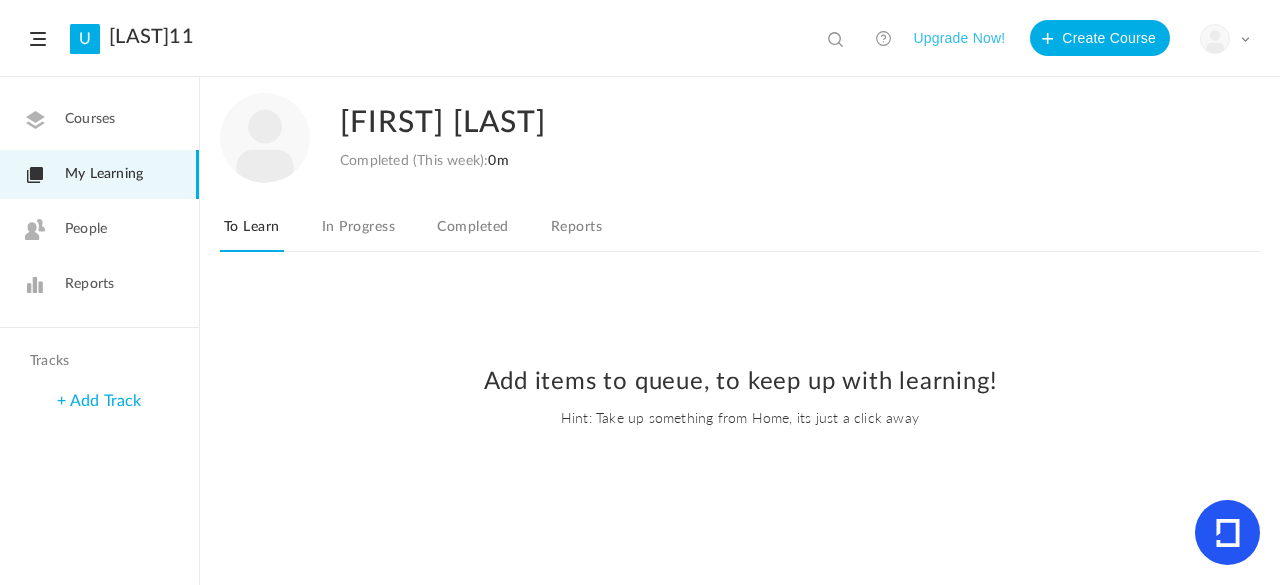 click on "In Progress" at bounding box center (358, 233) 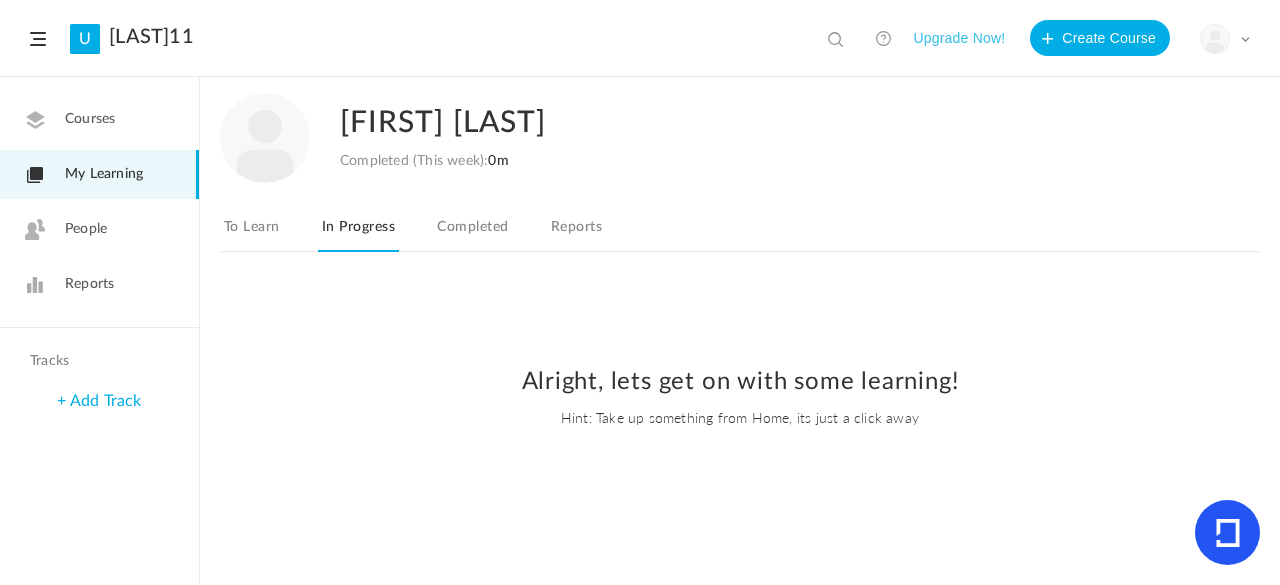 click on "Completed" at bounding box center (472, 233) 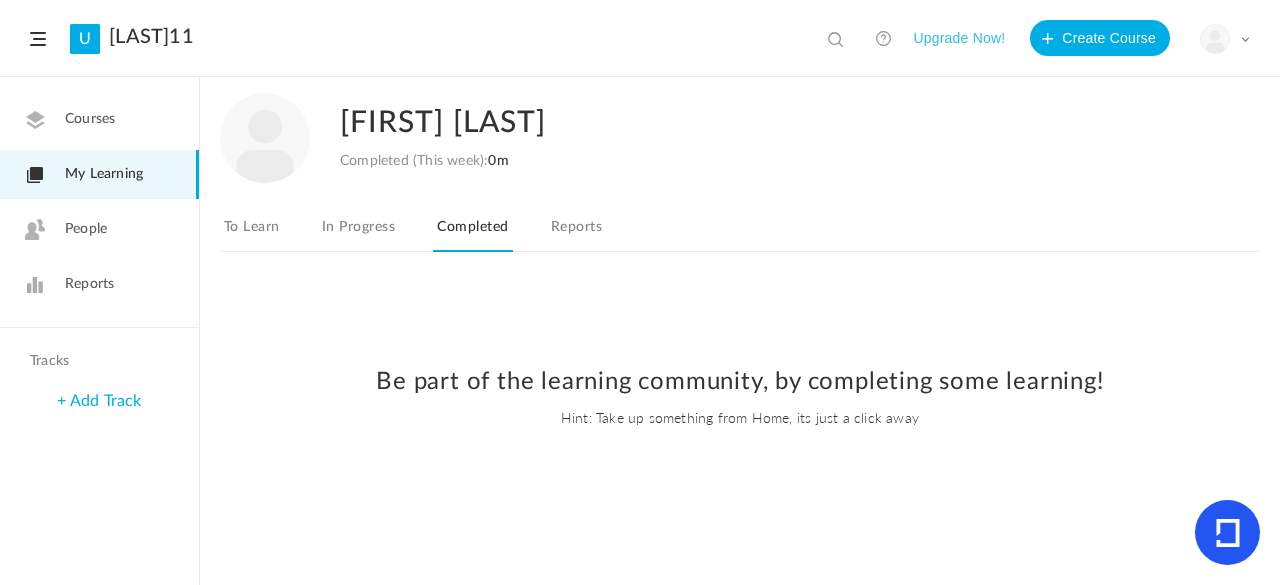 click on "Reports" at bounding box center (576, 233) 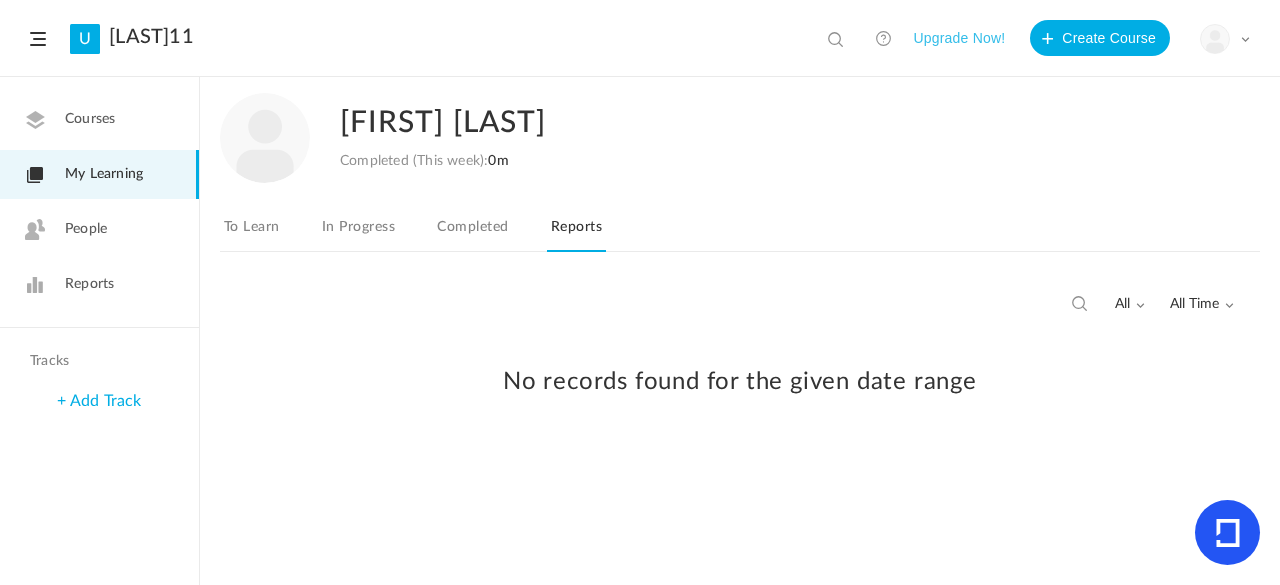 click on "People" at bounding box center [99, 229] 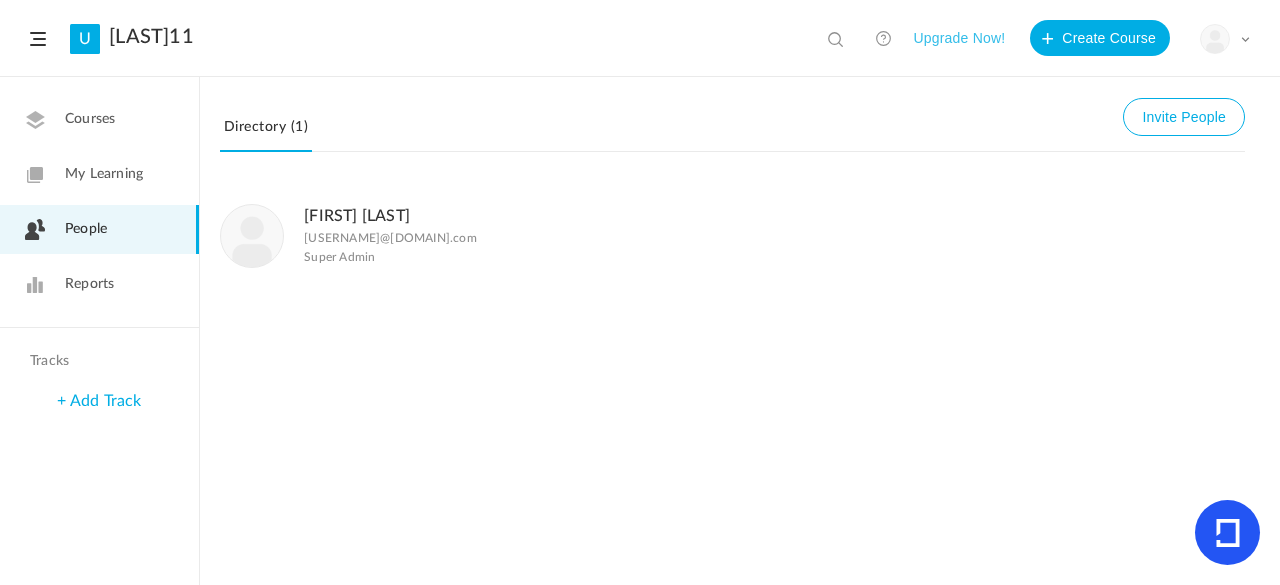 click on "Reports" at bounding box center (99, 284) 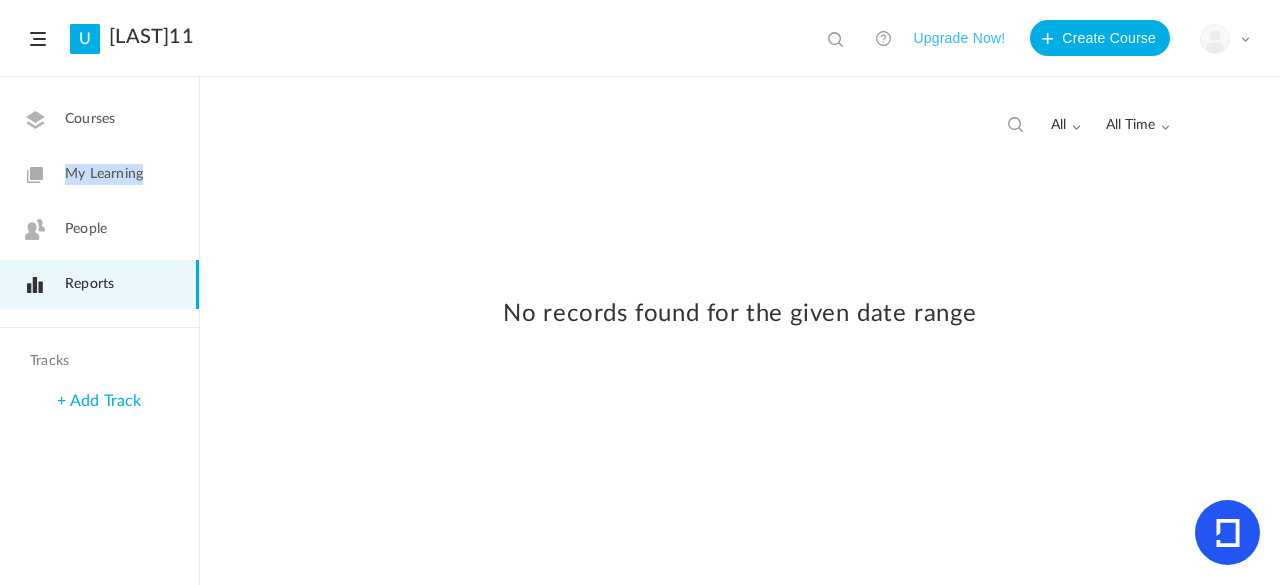 drag, startPoint x: 156, startPoint y: 146, endPoint x: 132, endPoint y: 108, distance: 44.94441 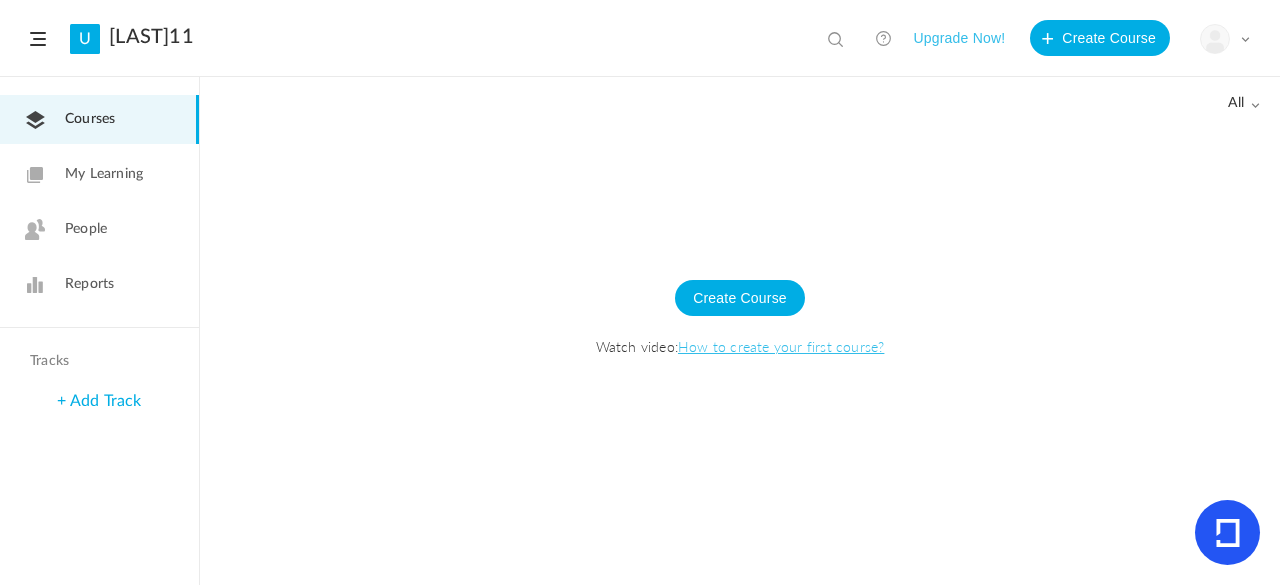 click at bounding box center [740, 355] 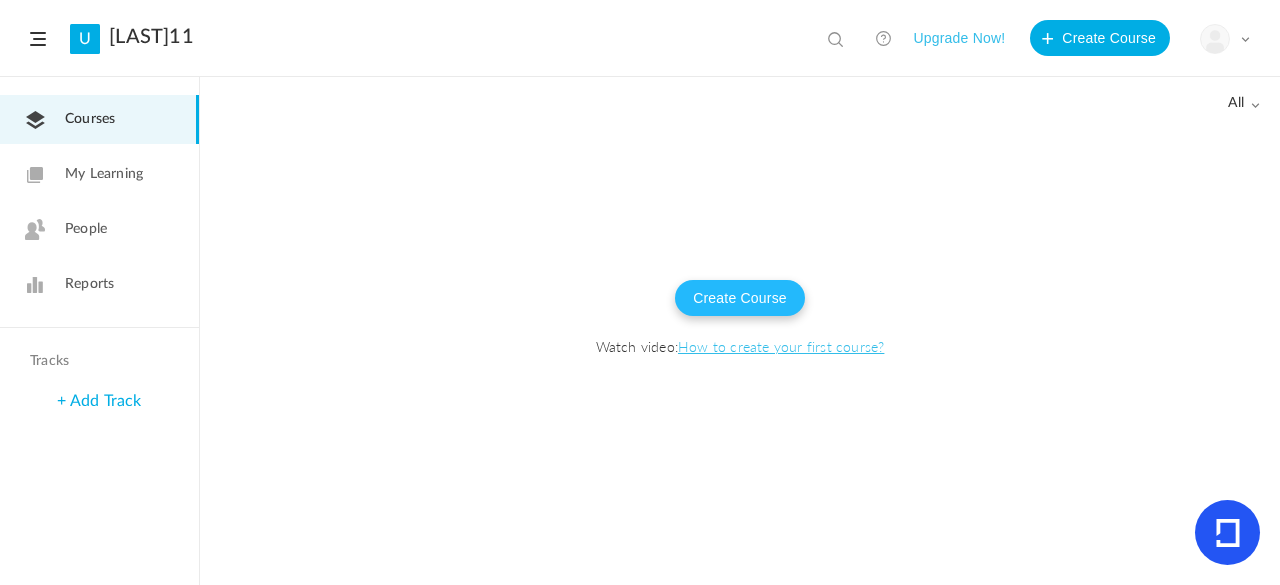 click on "Create Course" at bounding box center (740, 298) 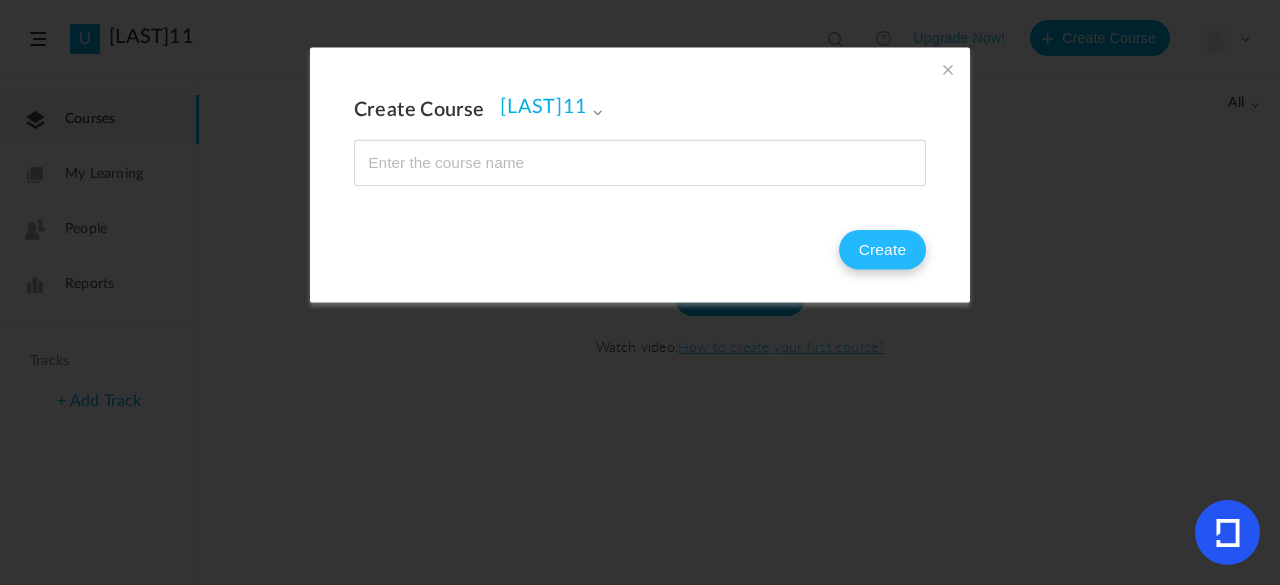 type 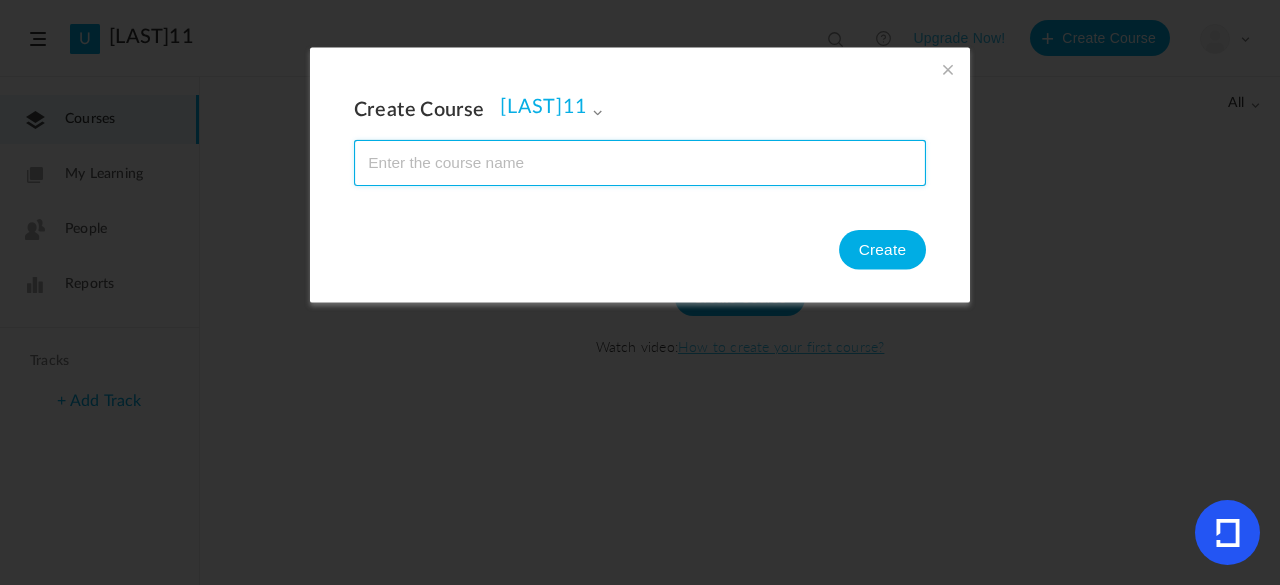 click at bounding box center (640, 162) 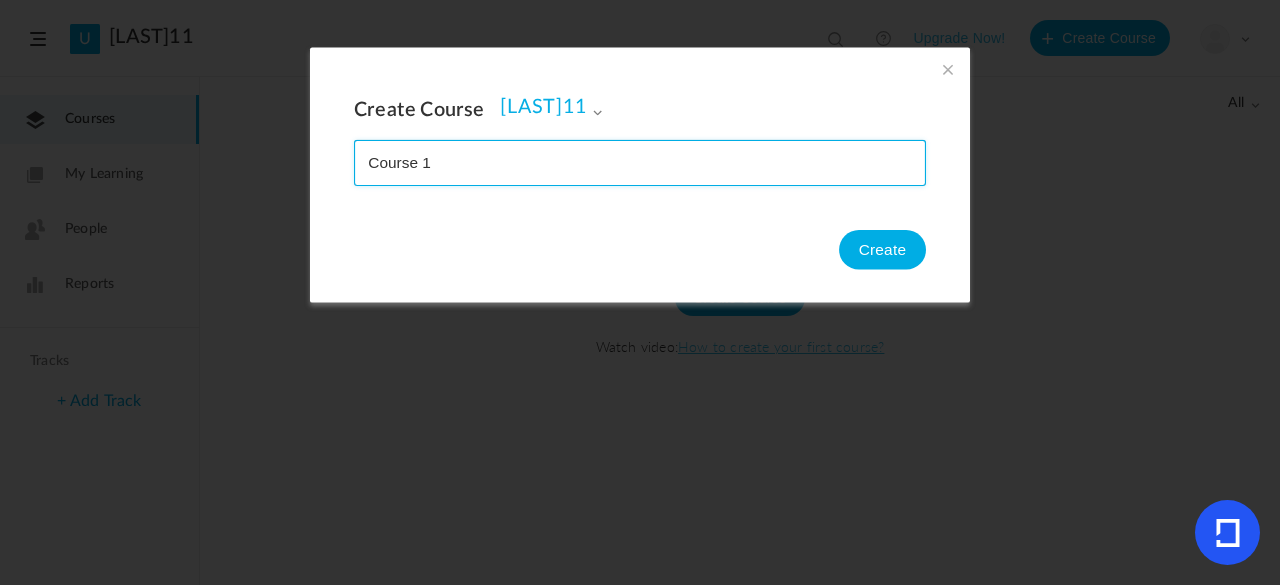 type on "Course 1" 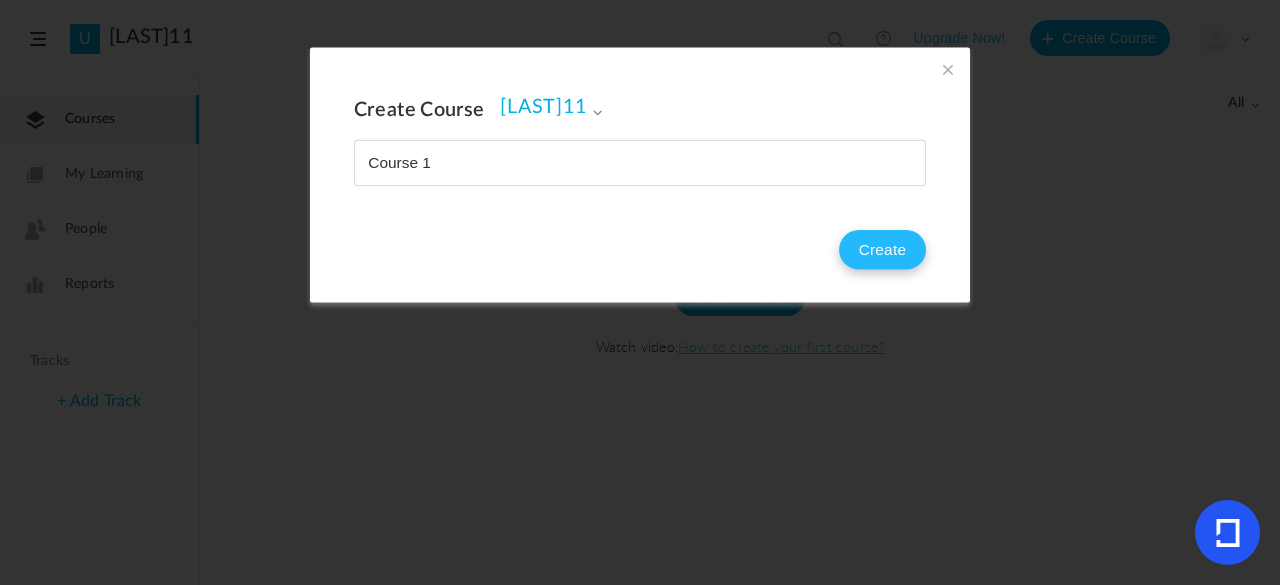 click on "Create" at bounding box center (882, 250) 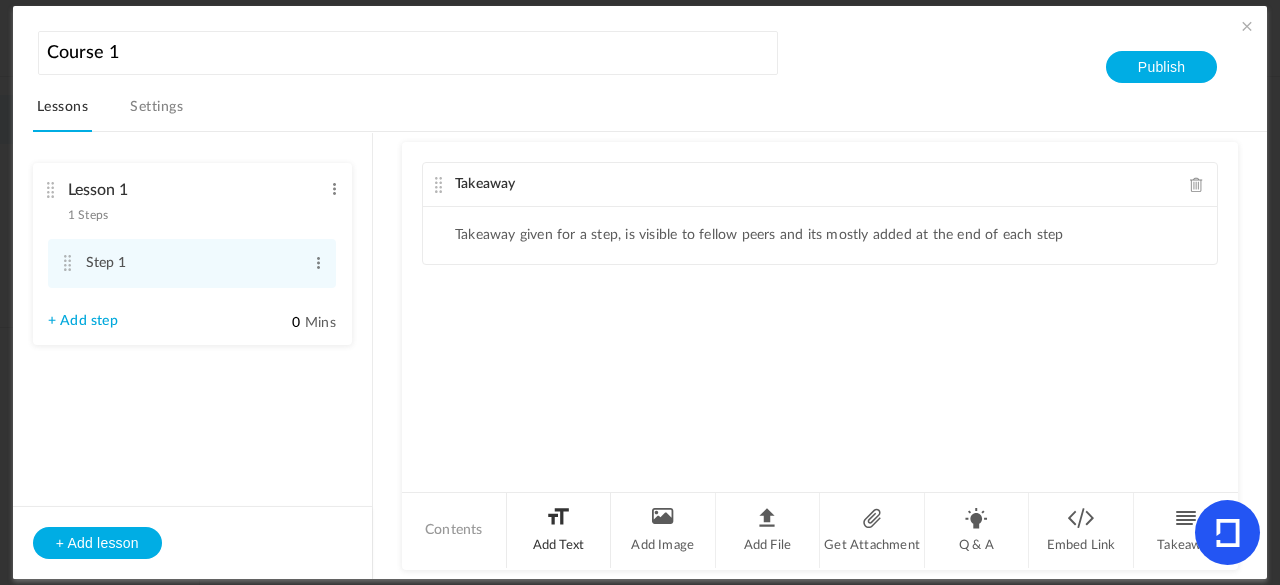 click on "Add Text" at bounding box center (559, 530) 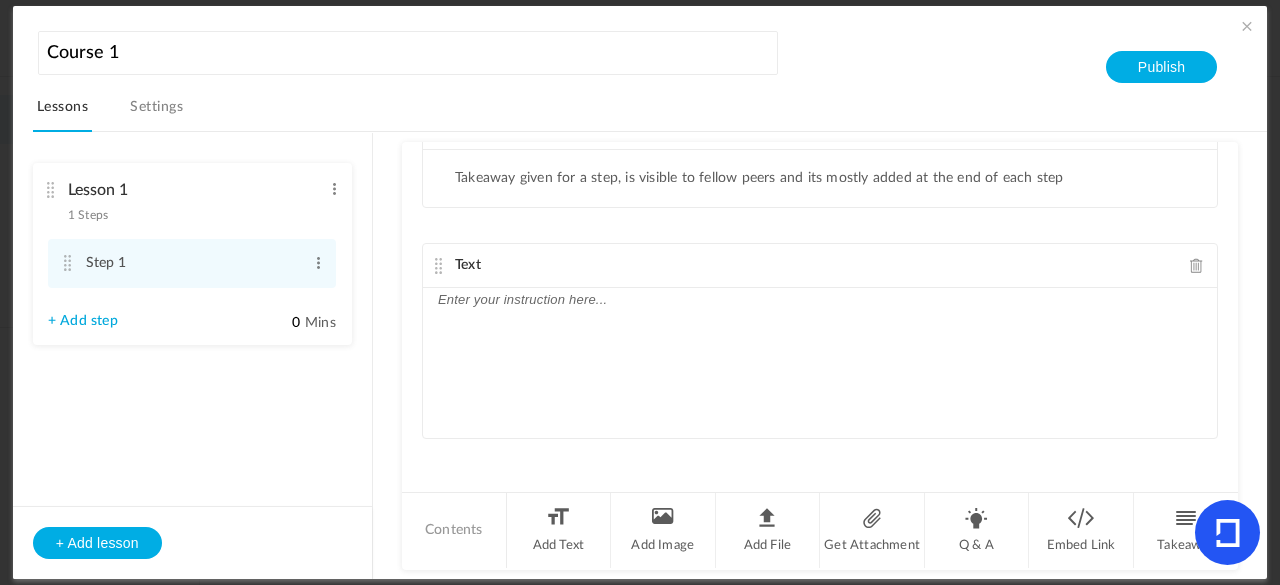 scroll, scrollTop: 0, scrollLeft: 0, axis: both 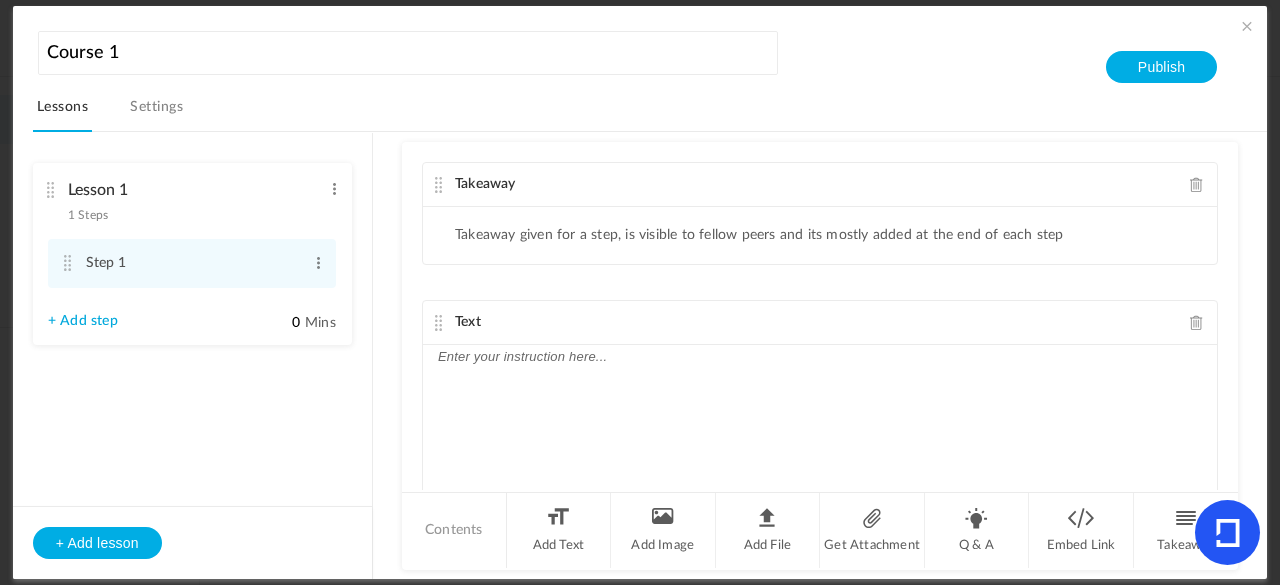 click at bounding box center (1197, 322) 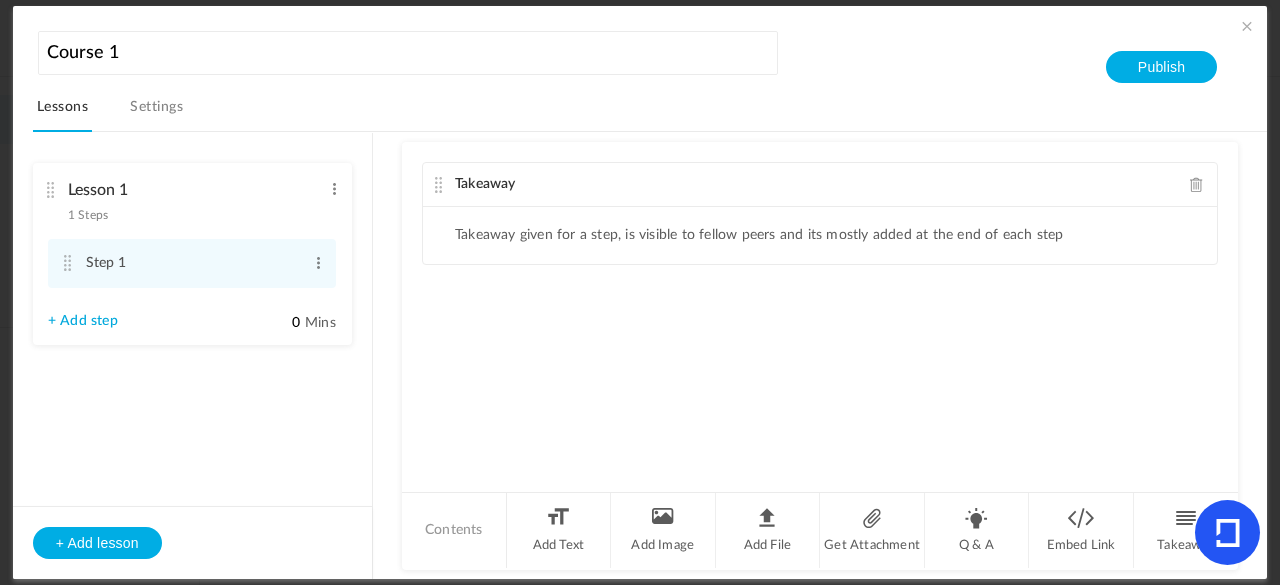click on "Takeaway given for a step, is visible to fellow peers and its mostly added at the end of each step" at bounding box center [820, 235] 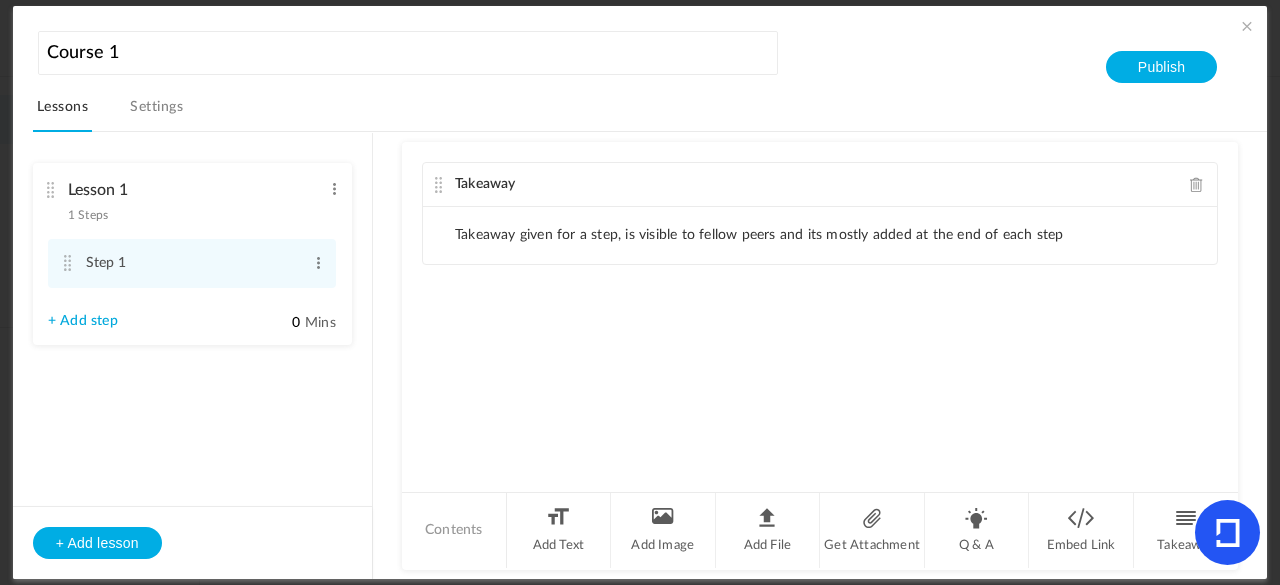 click on "Takeaway given for a step, is visible to fellow peers and its mostly added at the end of each step" at bounding box center (759, 235) 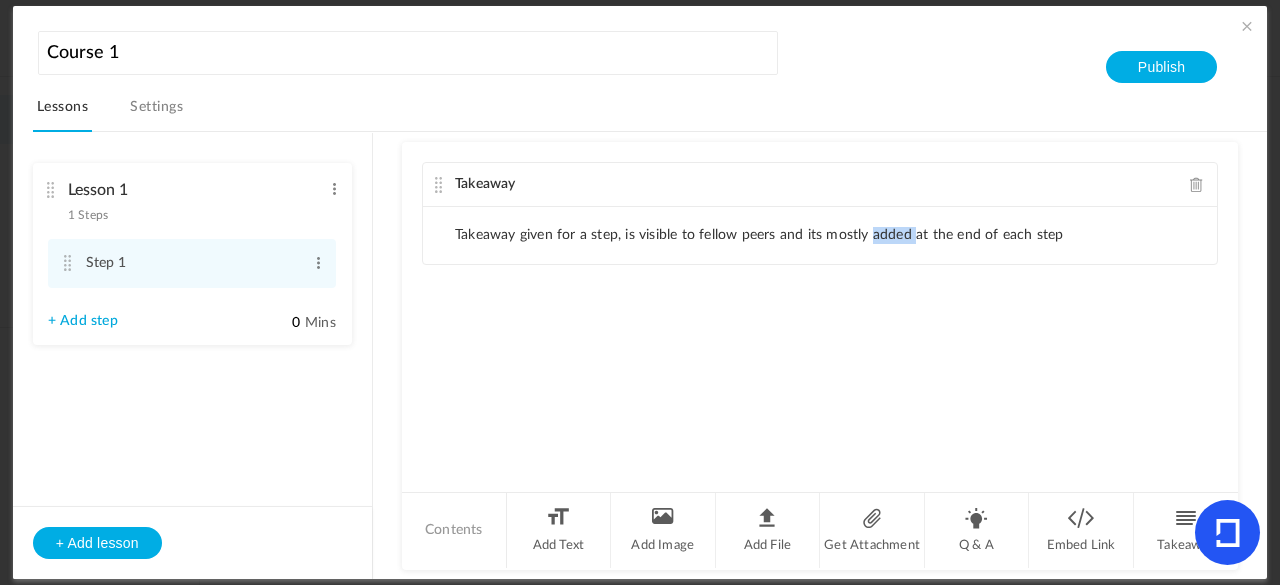 click on "Takeaway given for a step, is visible to fellow peers and its mostly added at the end of each step" at bounding box center [759, 235] 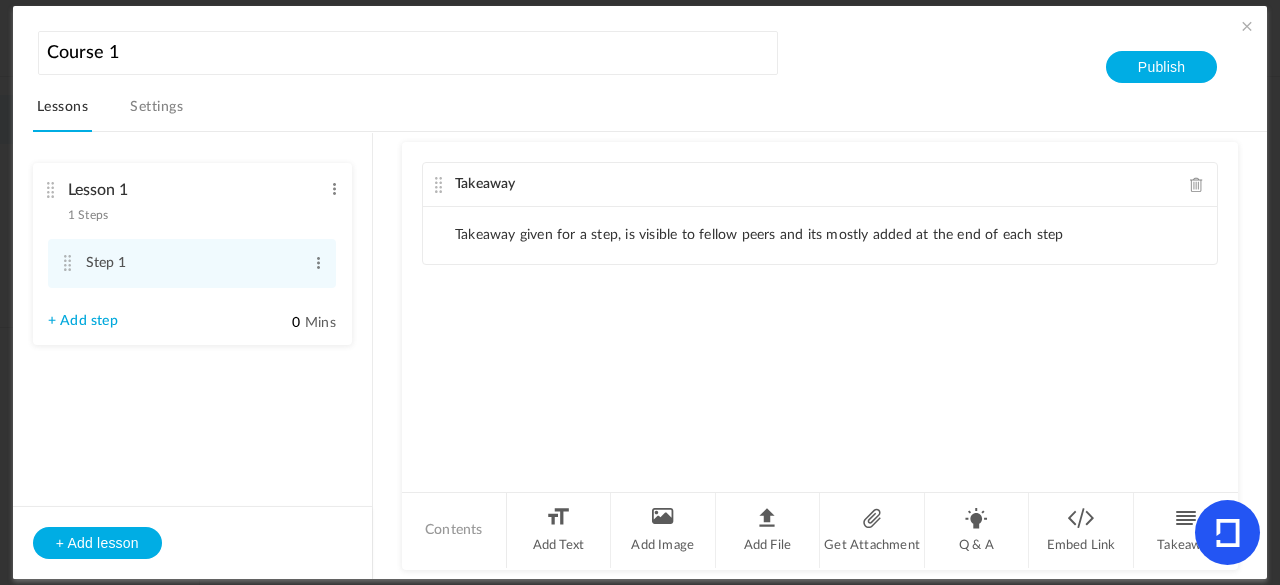 click on "Takeaway given for a step, is visible to fellow peers and its mostly added at the end of each step" at bounding box center (759, 235) 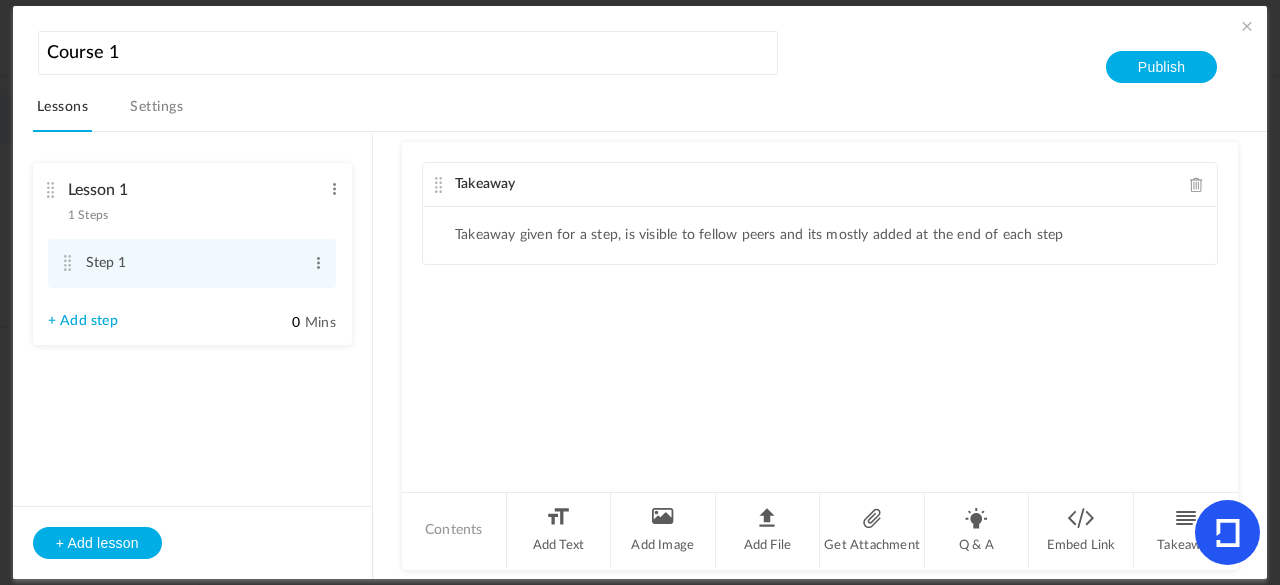 click on "Takeaway" at bounding box center (820, 185) 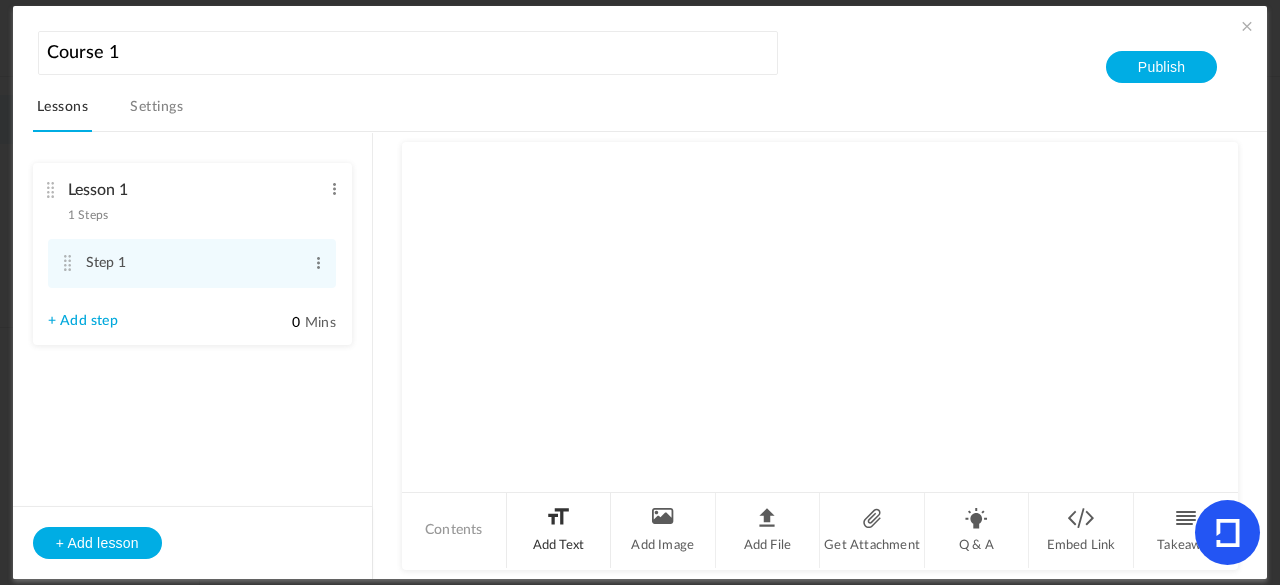 click on "Add Text" at bounding box center (559, 530) 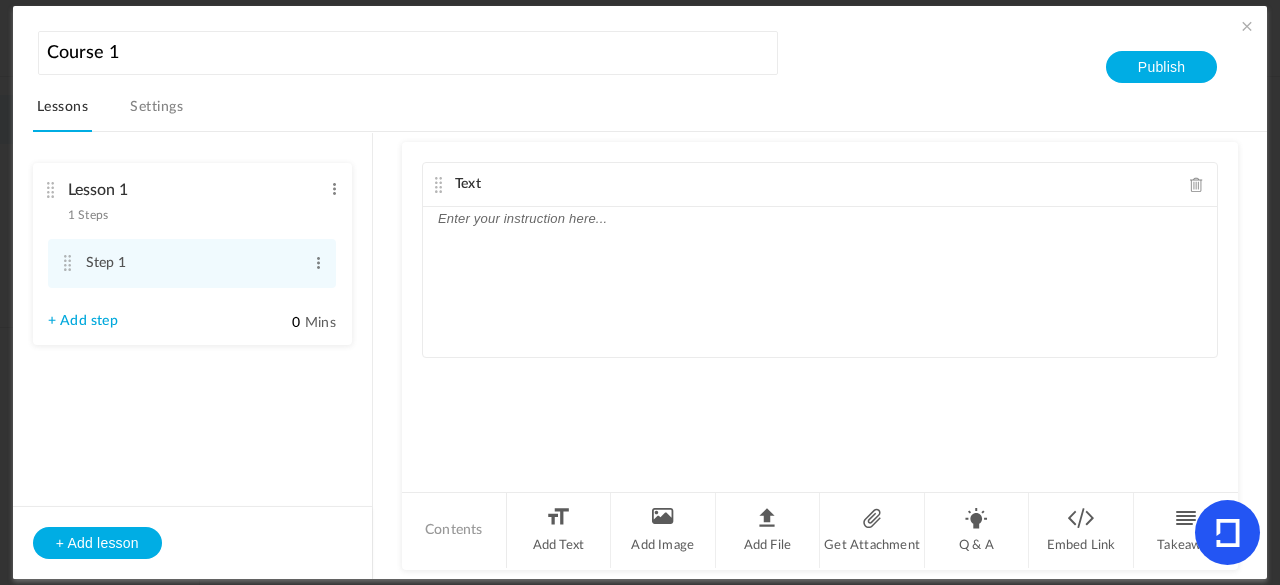 click at bounding box center (820, 282) 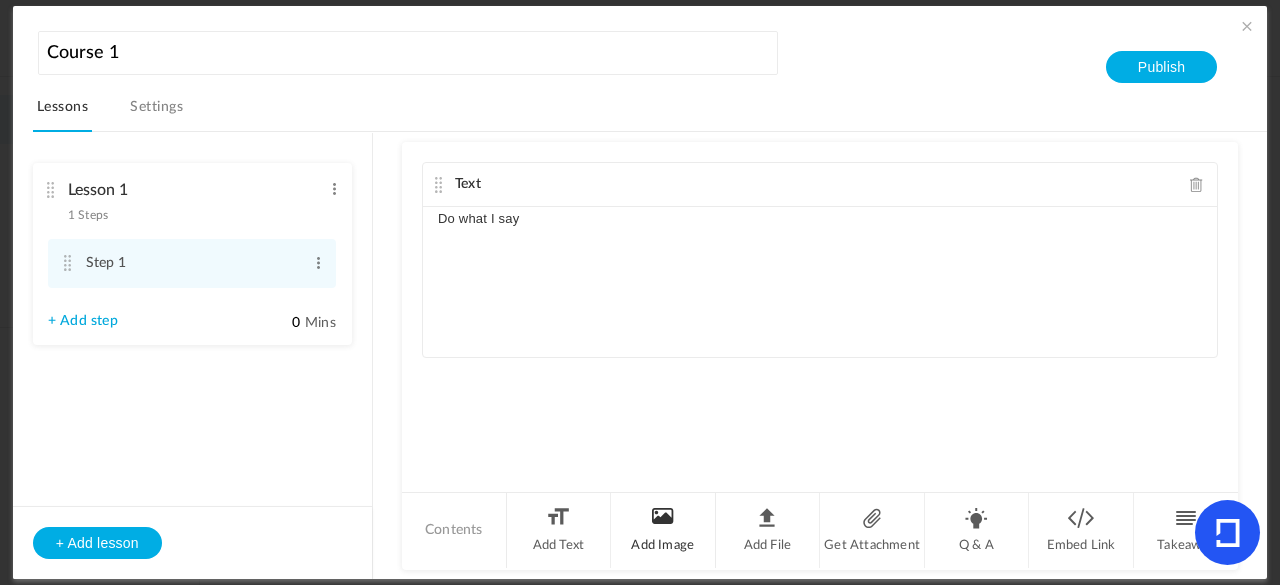 click on "Add Image" at bounding box center (663, 530) 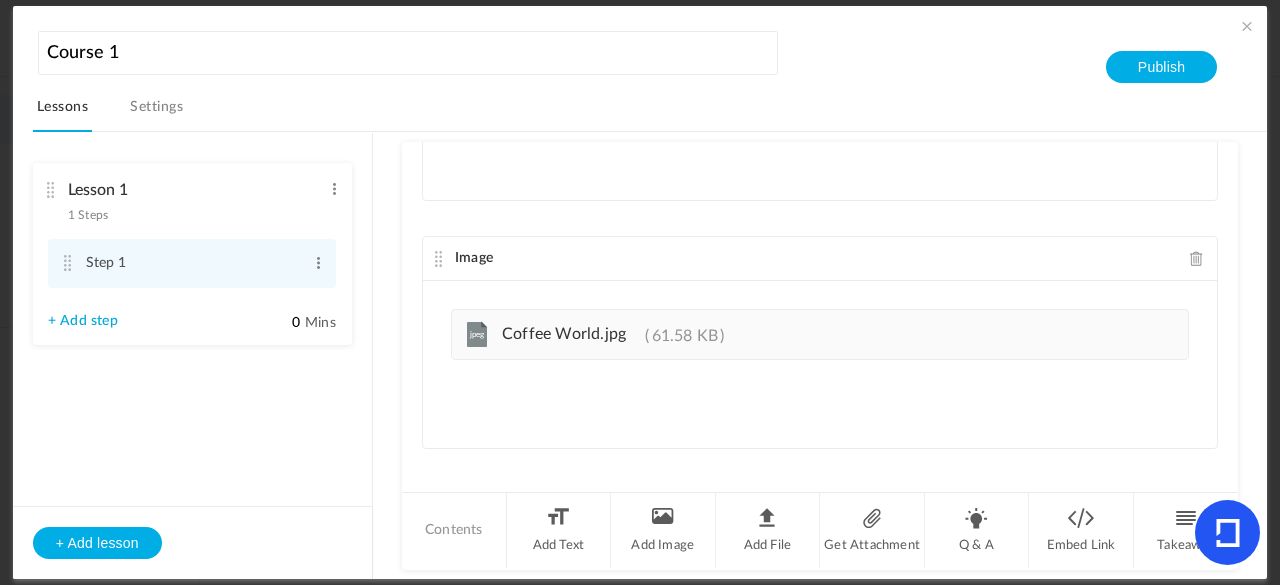 scroll, scrollTop: 158, scrollLeft: 0, axis: vertical 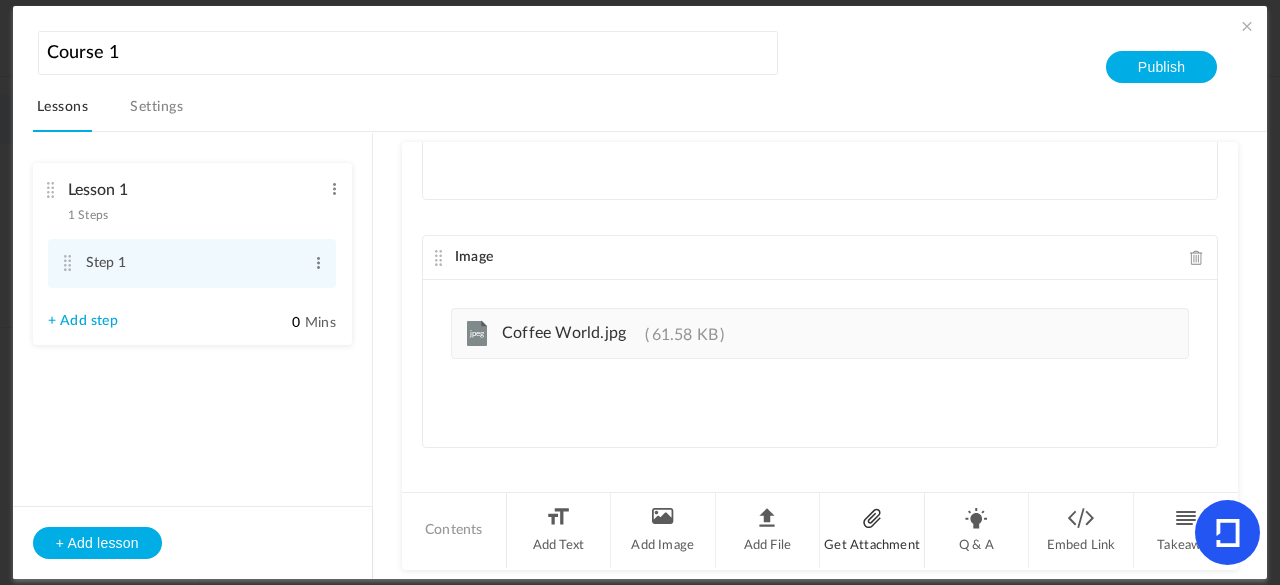 click on "Get Attachment" at bounding box center [872, 530] 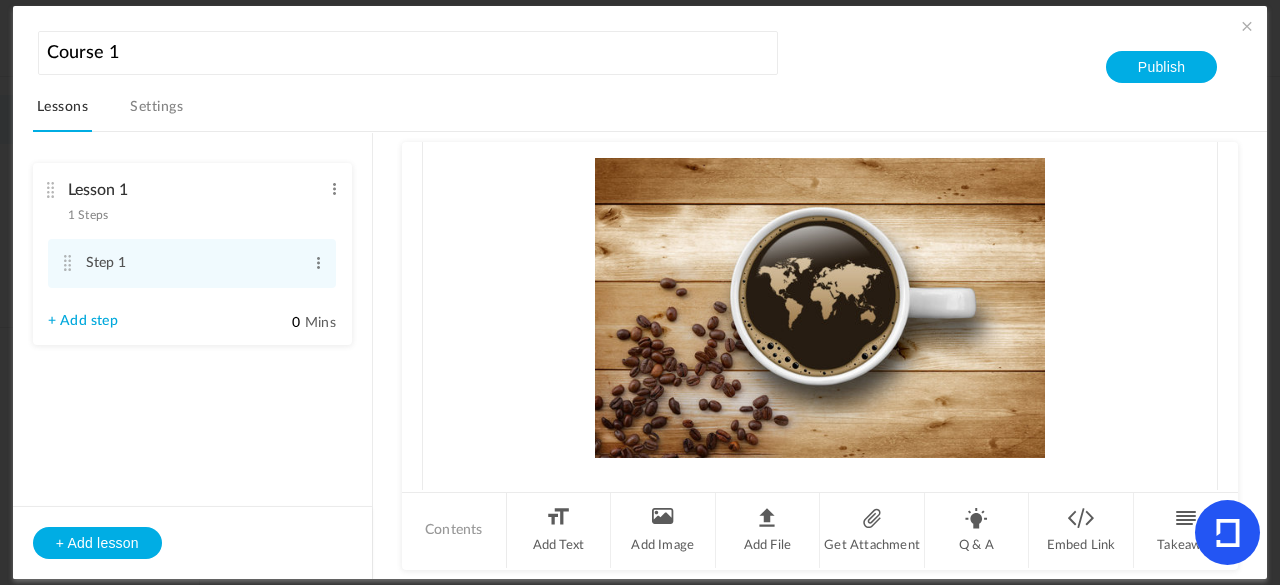 scroll, scrollTop: 524, scrollLeft: 0, axis: vertical 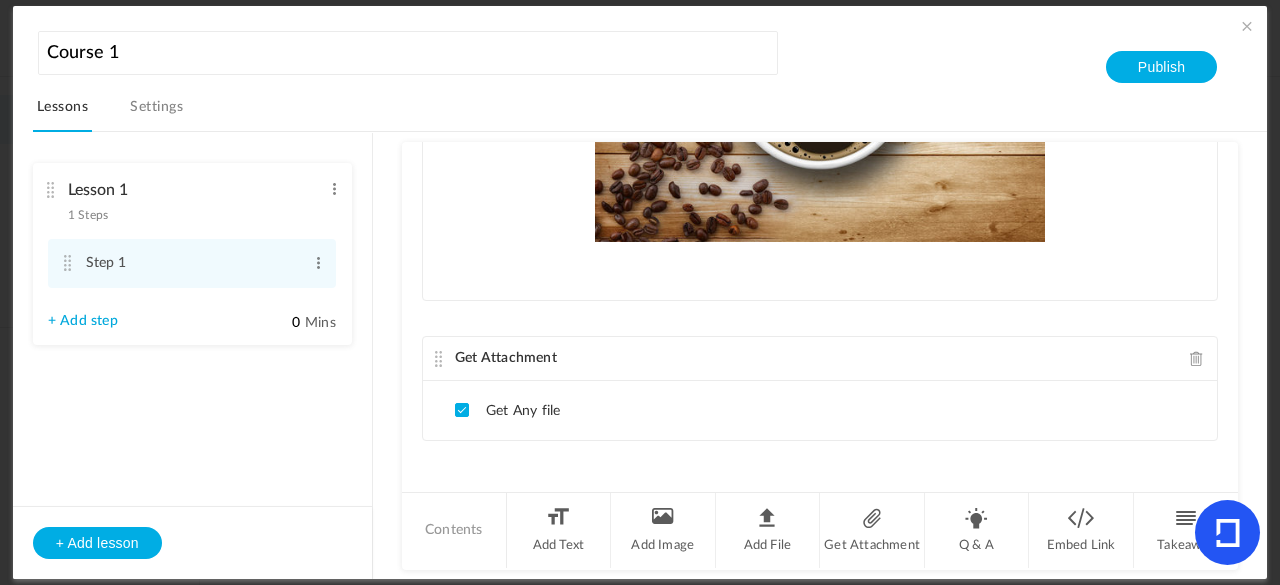 click on "Get Any file" at bounding box center (507, 410) 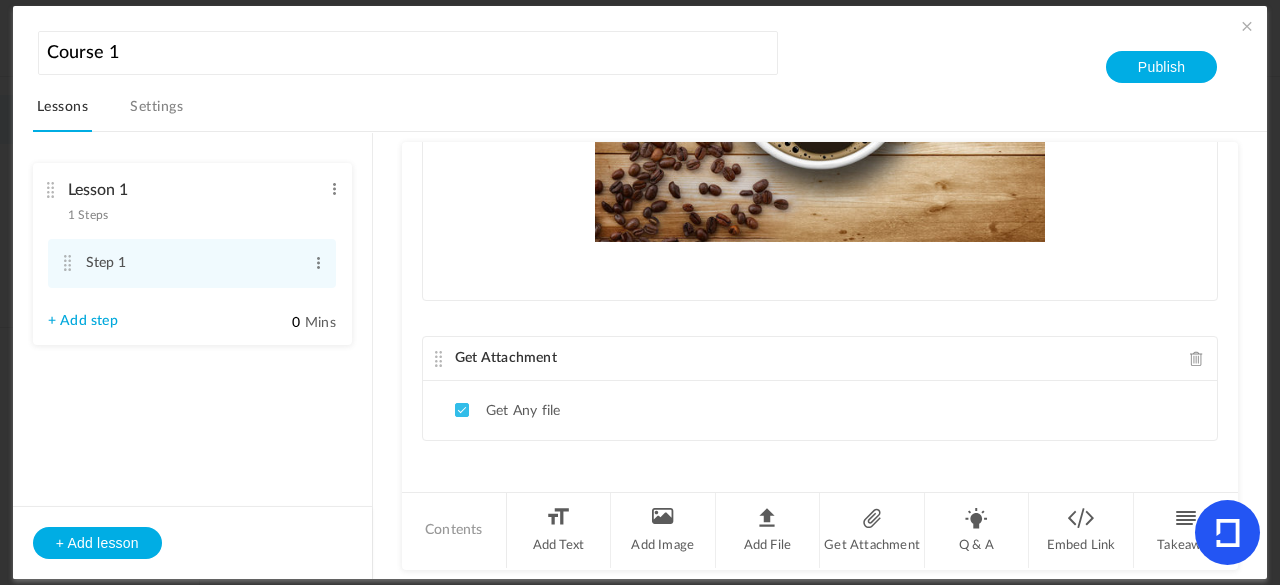 click at bounding box center [1197, 358] 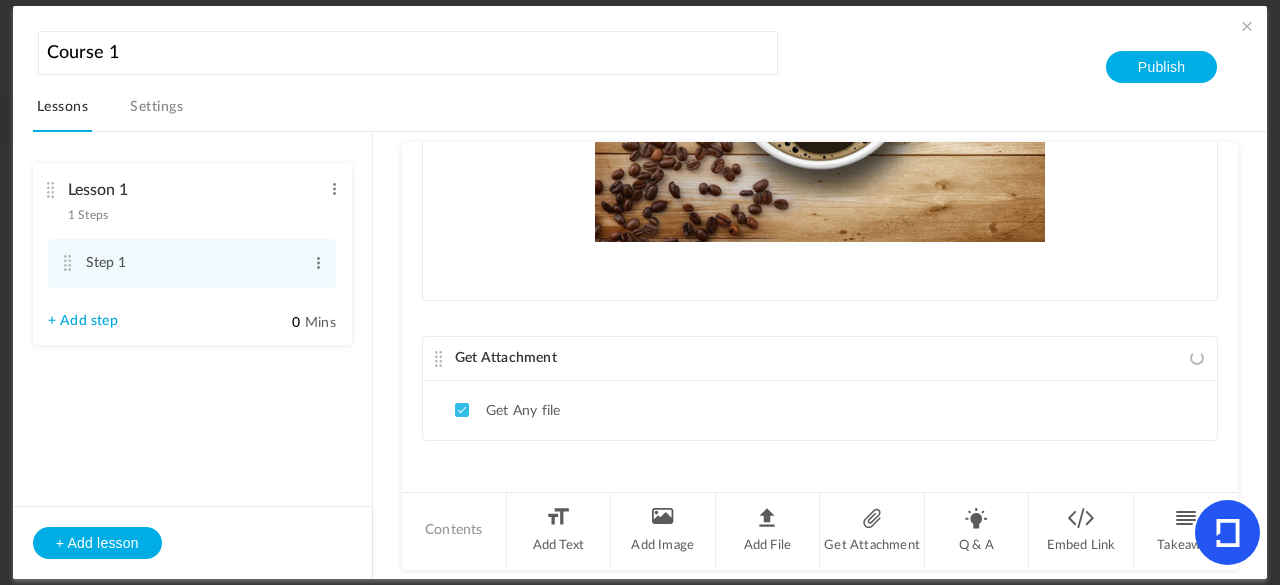 scroll, scrollTop: 386, scrollLeft: 0, axis: vertical 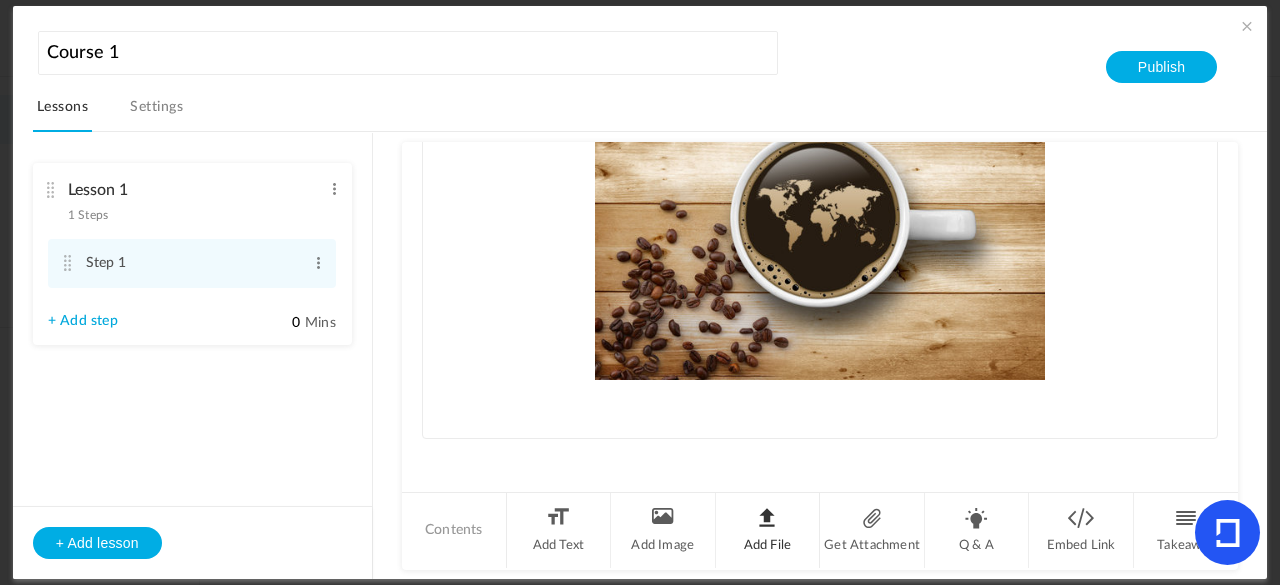 click on "Add File" at bounding box center (768, 530) 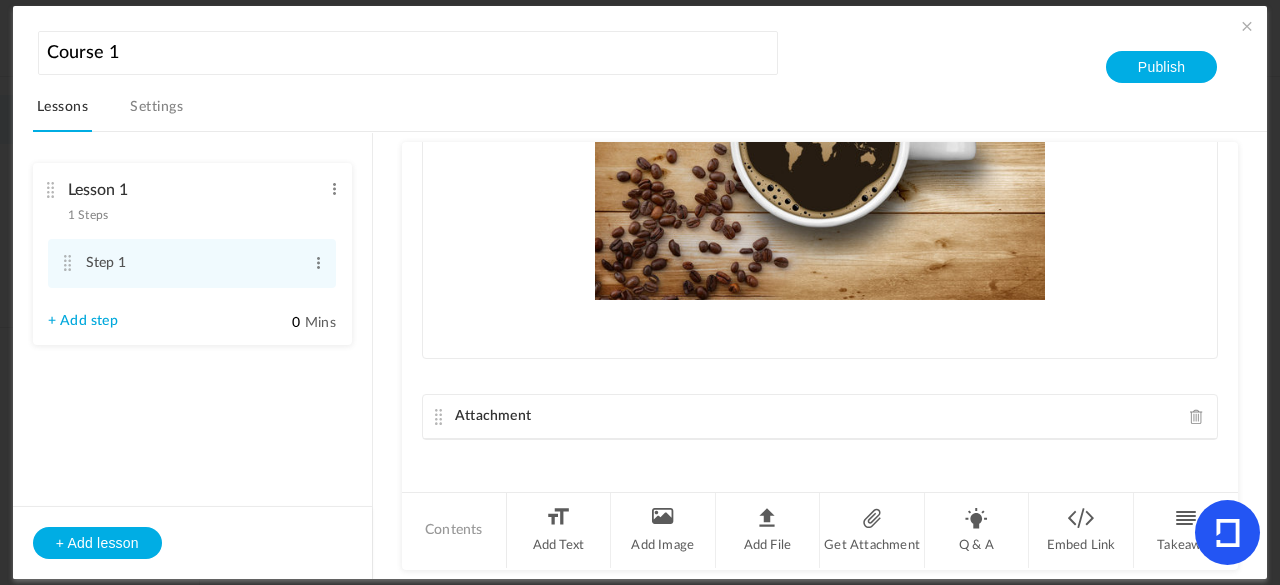 click on "Course 1
Lessons
Settings
Publish" at bounding box center (650, 79) 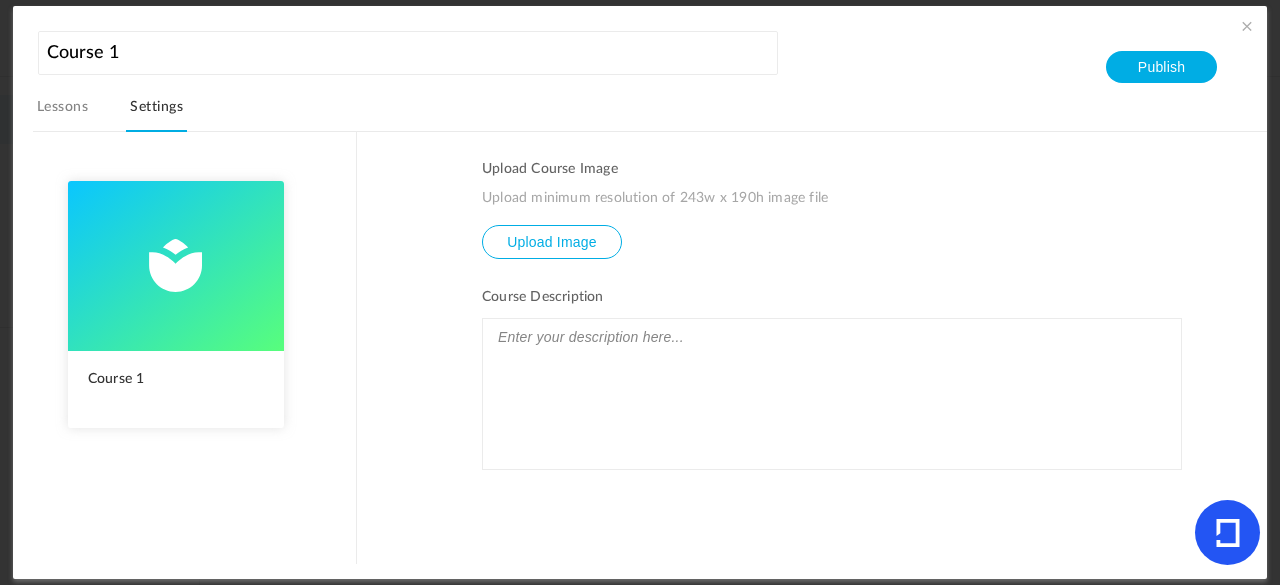 click on "Lessons" at bounding box center (62, 113) 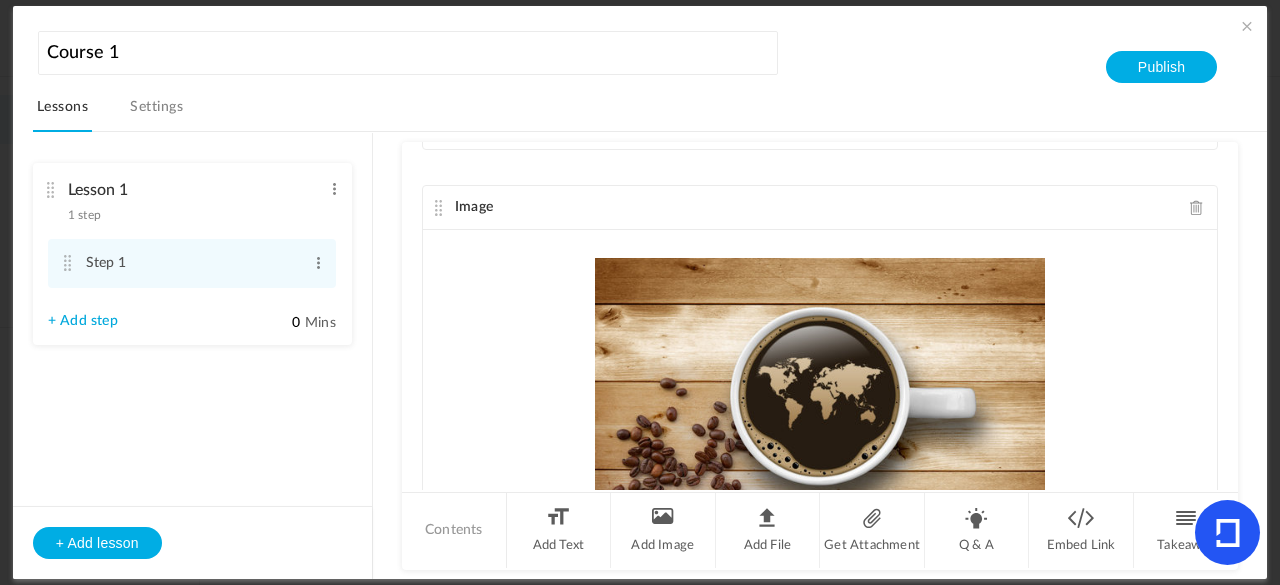 scroll, scrollTop: 386, scrollLeft: 0, axis: vertical 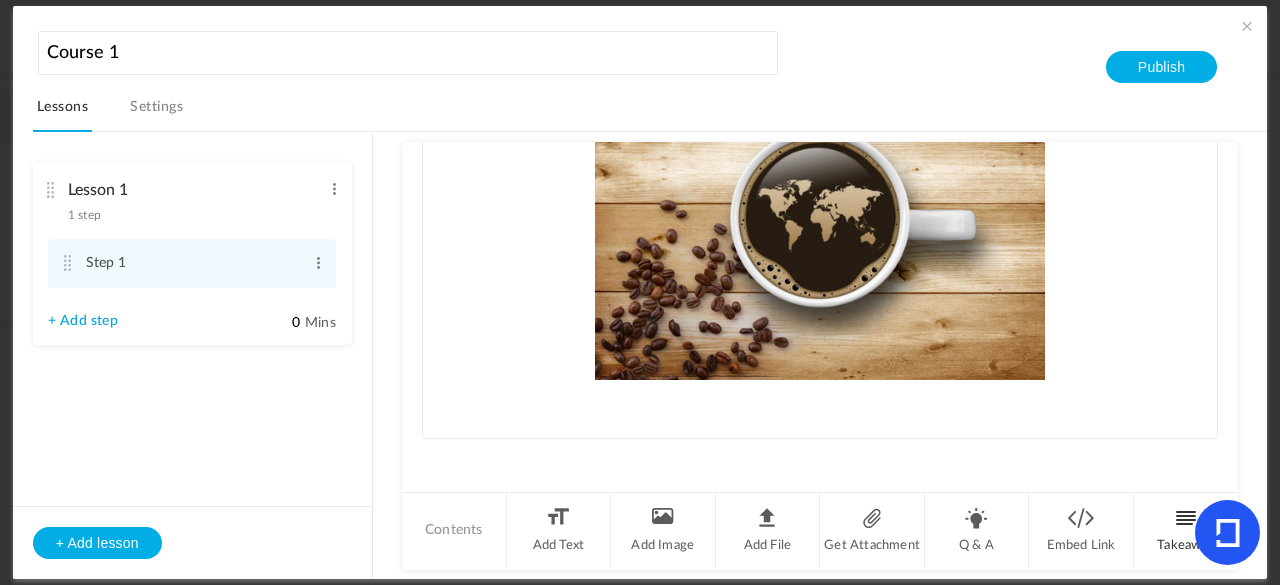 click on "Takeaway" at bounding box center [1186, 530] 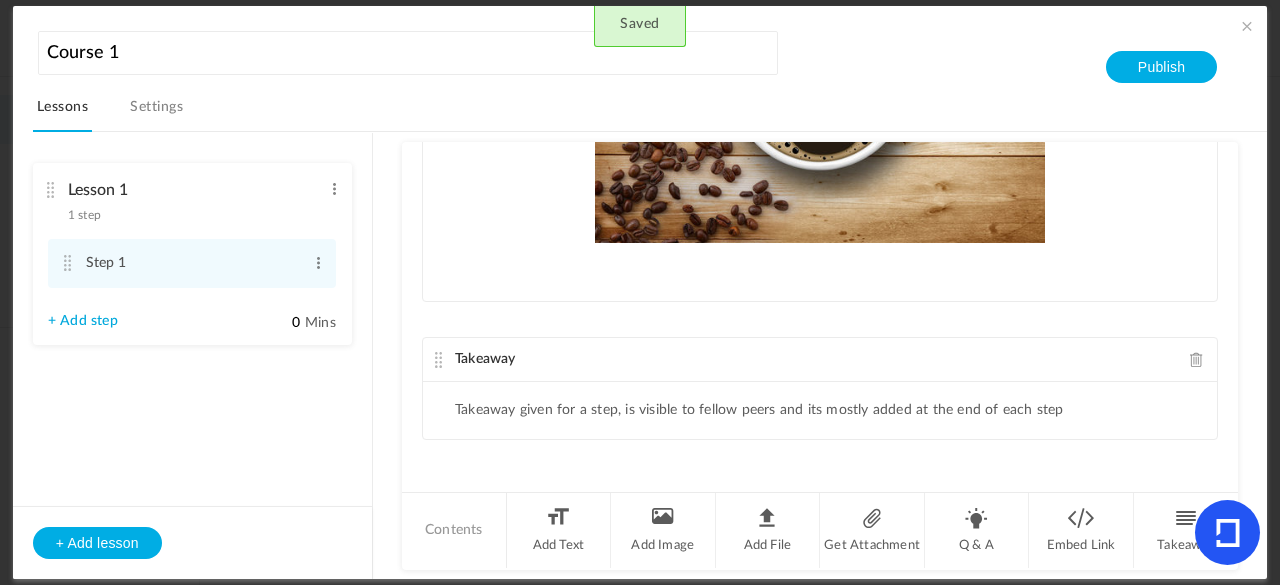 click on "Takeaway given for a step, is visible to fellow peers and its mostly added at the end of each step" at bounding box center (820, 410) 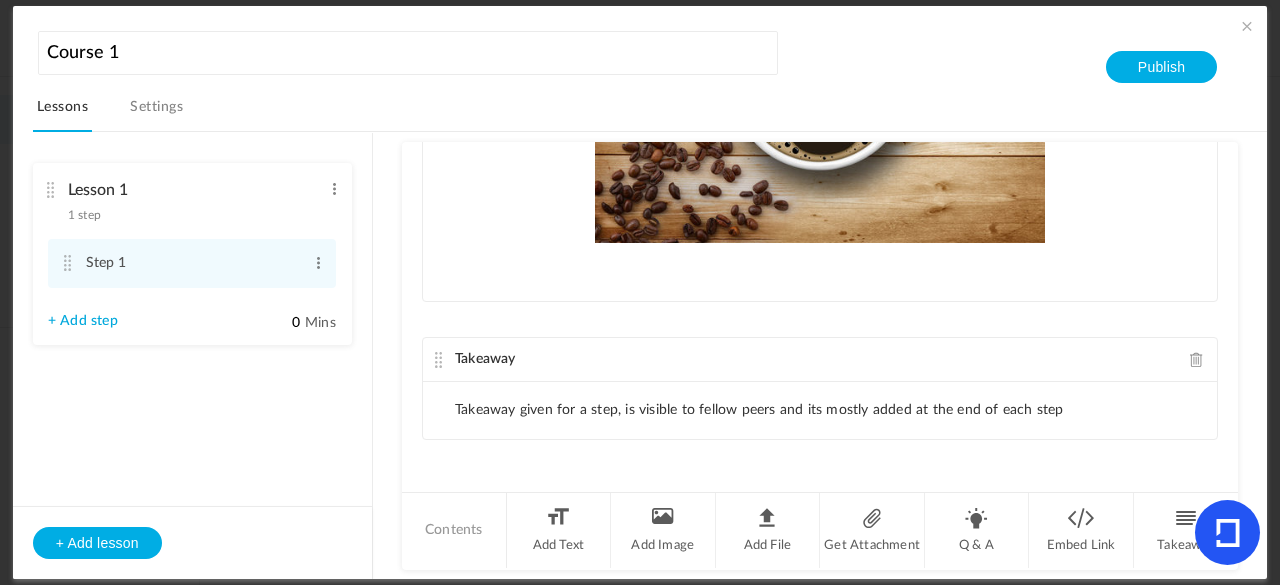 click on "Takeaway given for a step, is visible to fellow peers and its mostly added at the end of each step" at bounding box center (759, 410) 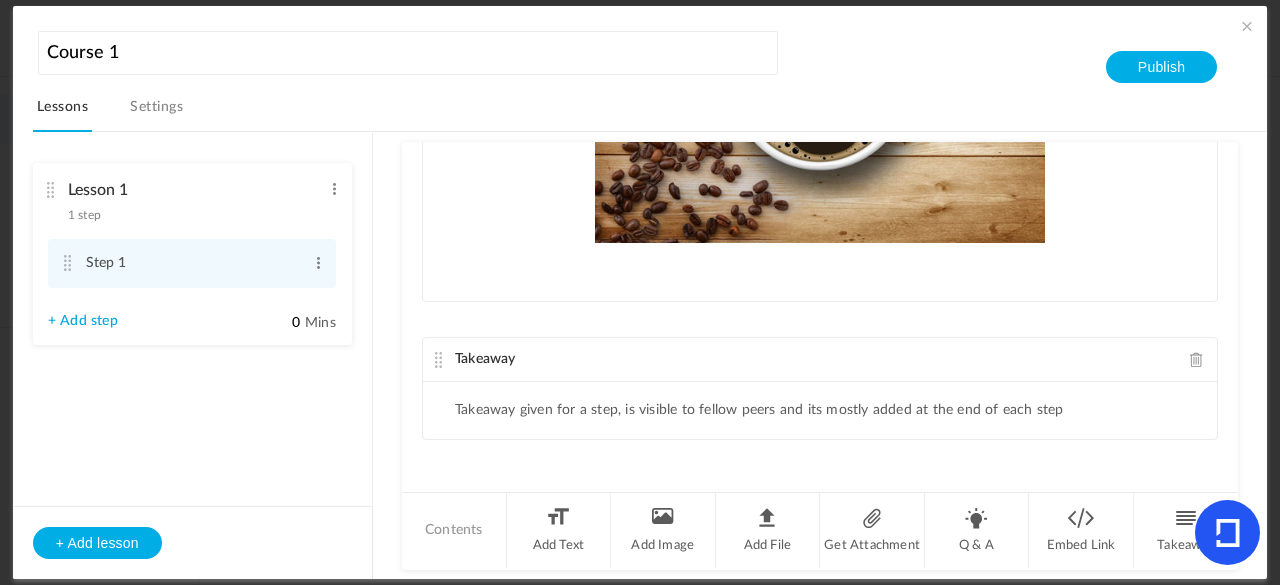click on "Takeaway given for a step, is visible to fellow peers and its mostly added at the end of each step" at bounding box center (820, 410) 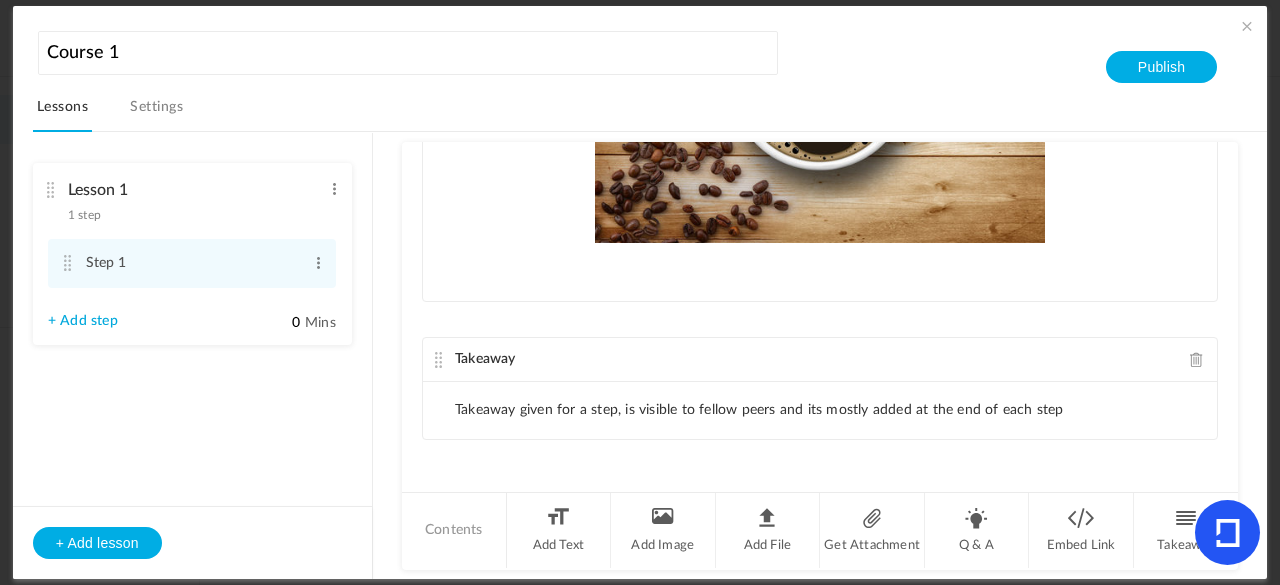click on "Takeaway given for a step, is visible to fellow peers and its mostly added at the end of each step" at bounding box center [759, 410] 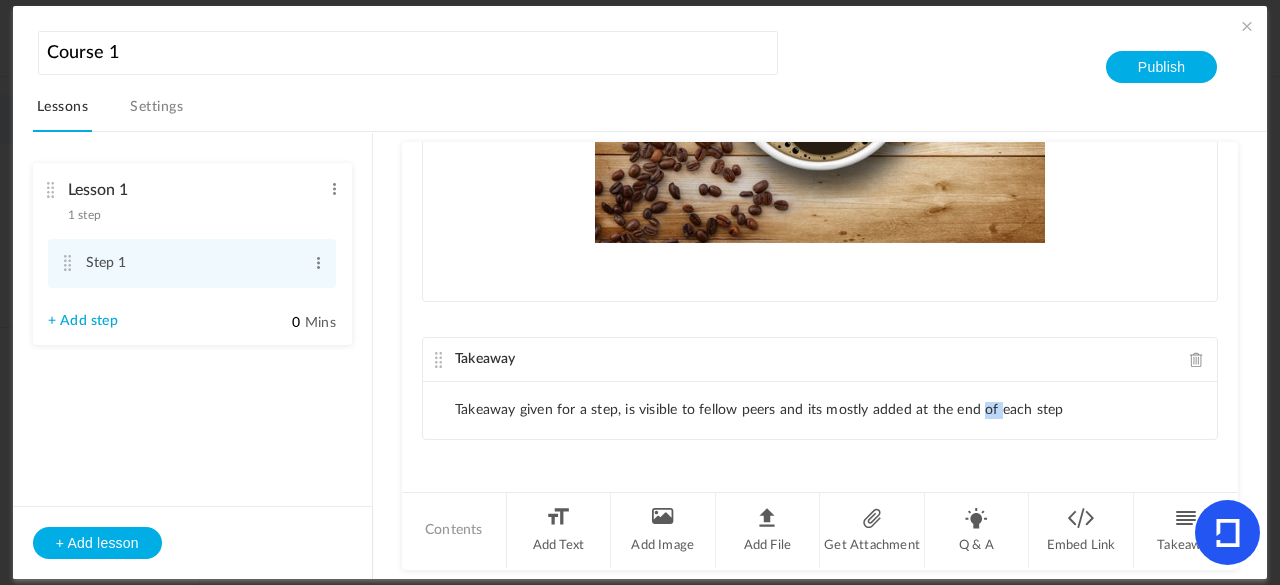 click on "Takeaway given for a step, is visible to fellow peers and its mostly added at the end of each step" at bounding box center (759, 410) 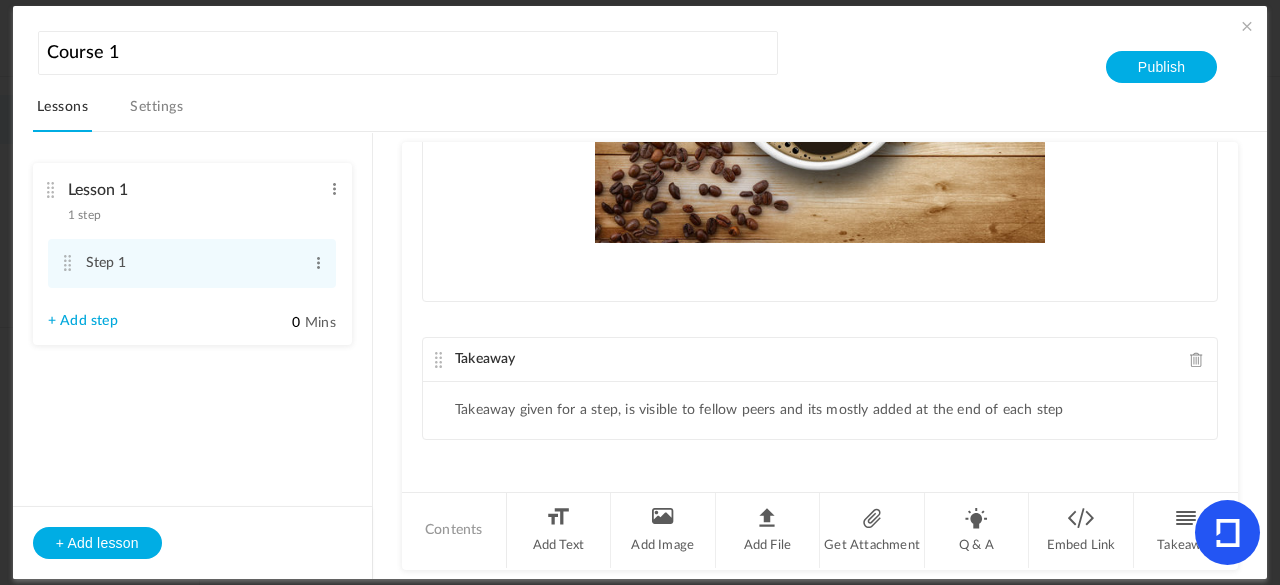 click at bounding box center (439, 360) 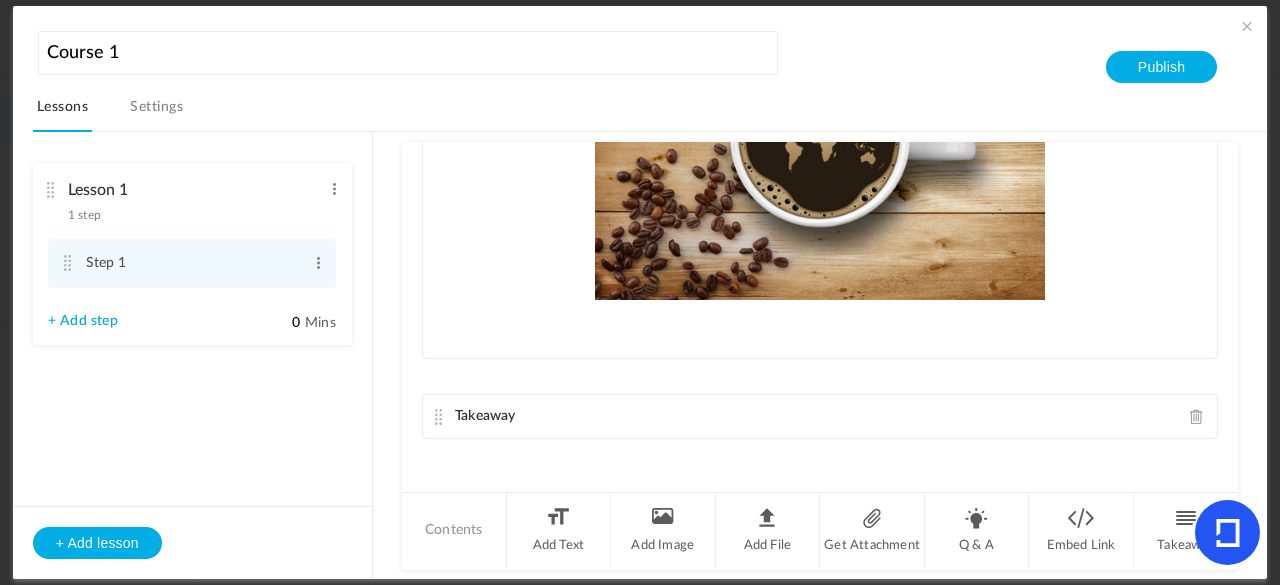 drag, startPoint x: 432, startPoint y: 358, endPoint x: 452, endPoint y: 235, distance: 124.61541 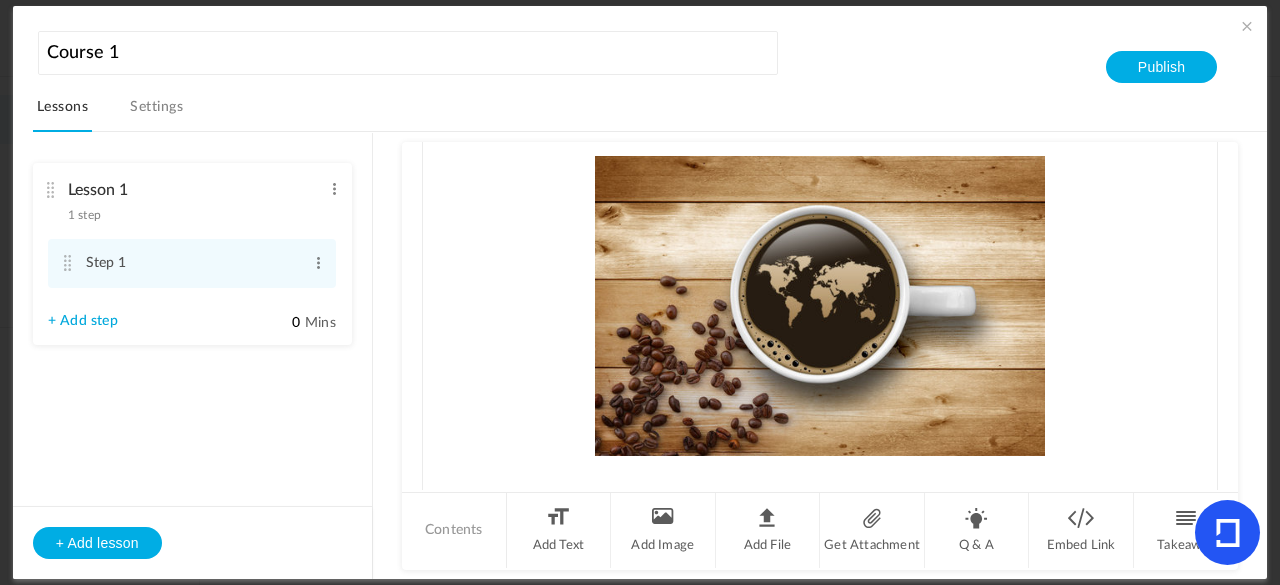 scroll, scrollTop: 466, scrollLeft: 0, axis: vertical 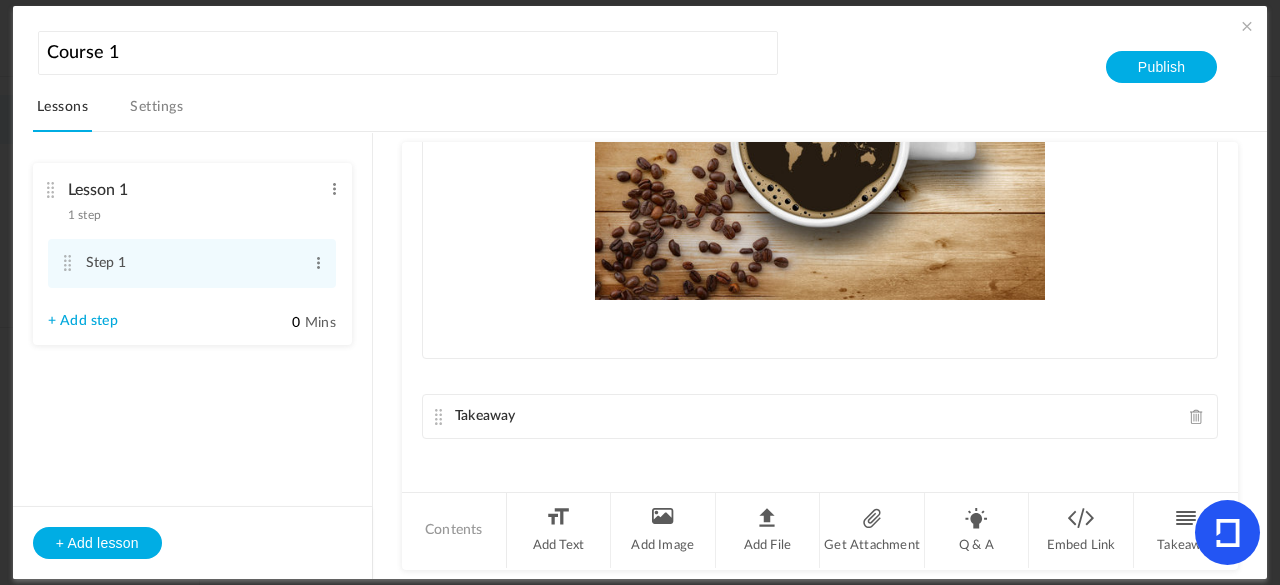 click on "Takeaway" at bounding box center [820, 417] 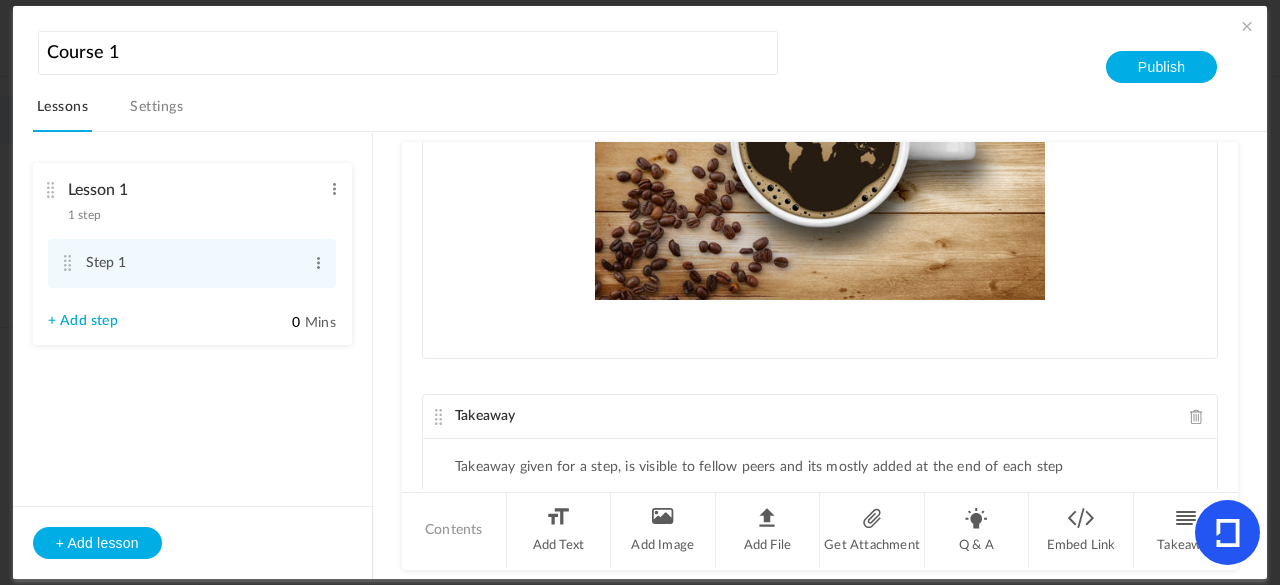 scroll, scrollTop: 522, scrollLeft: 0, axis: vertical 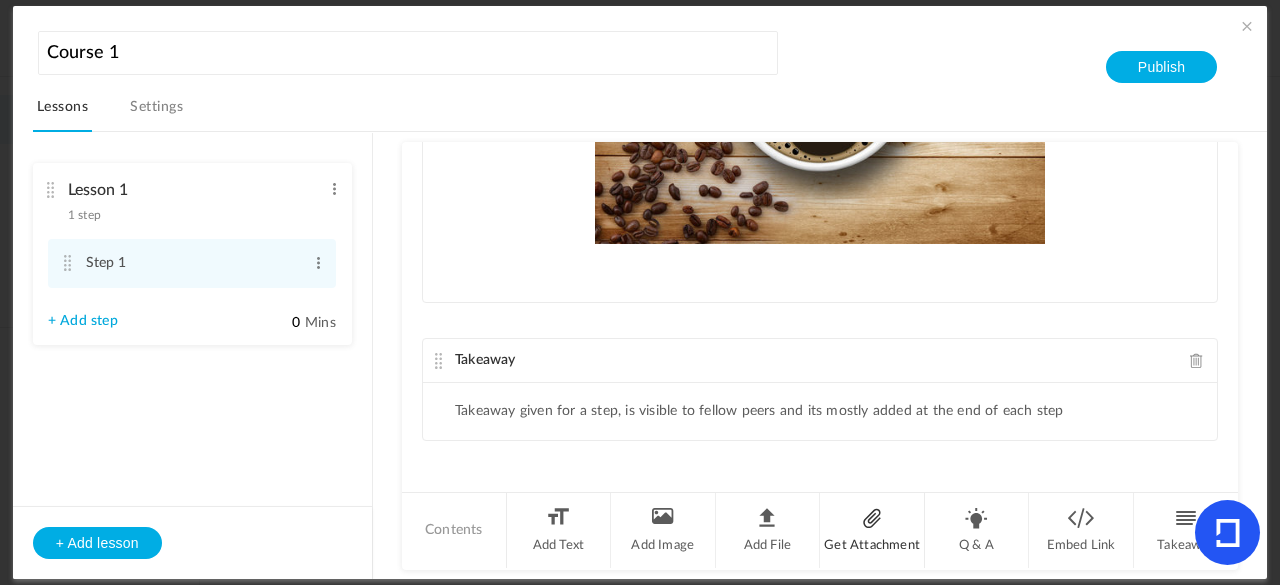 click on "Get Attachment" at bounding box center (872, 530) 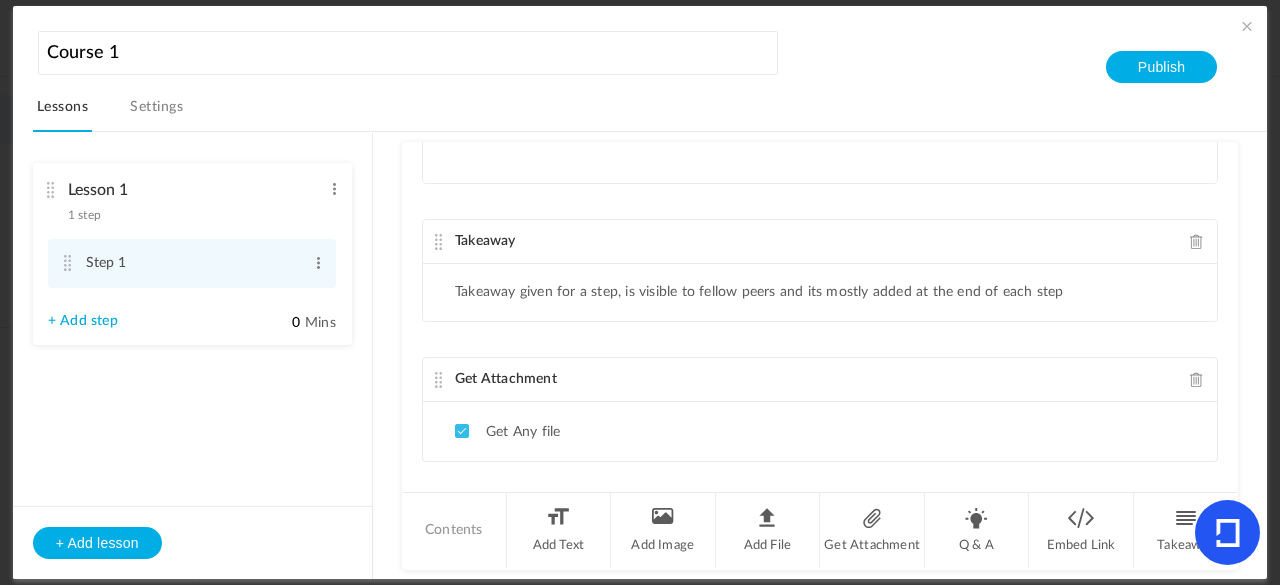 scroll, scrollTop: 660, scrollLeft: 0, axis: vertical 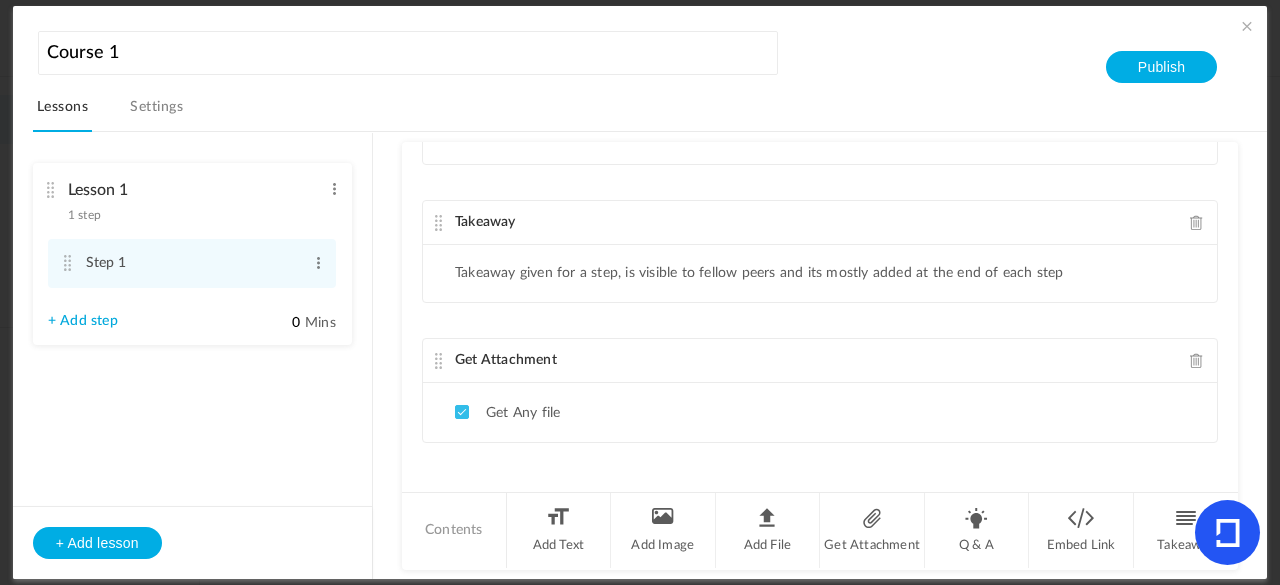 click at bounding box center (1197, 222) 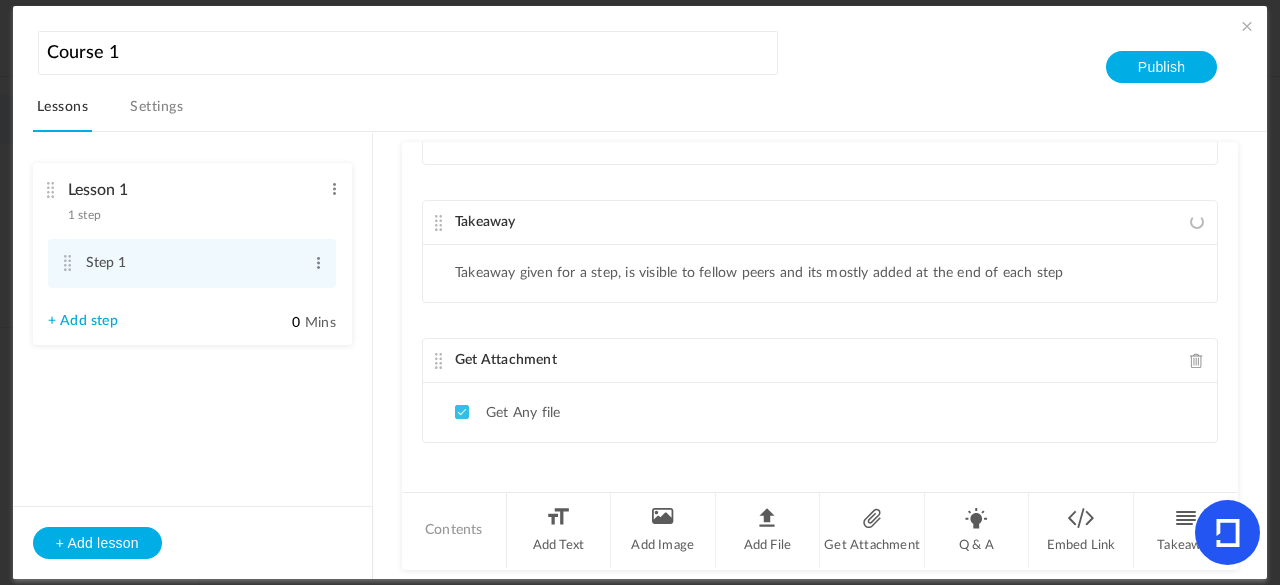 scroll, scrollTop: 524, scrollLeft: 0, axis: vertical 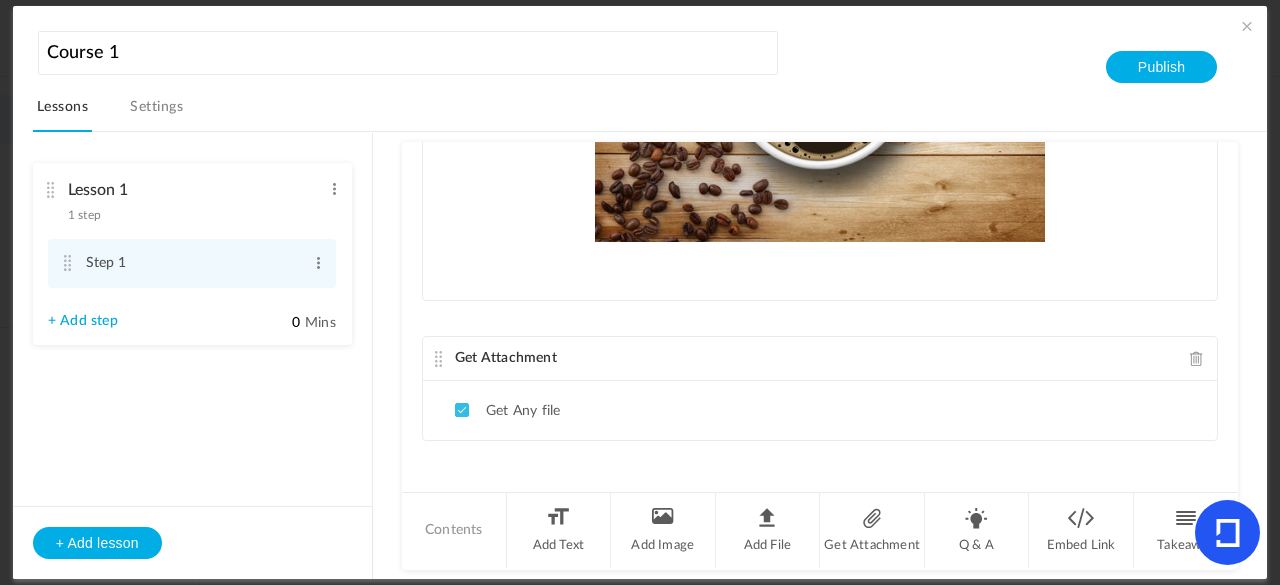 click on "Get Any file" at bounding box center [820, 410] 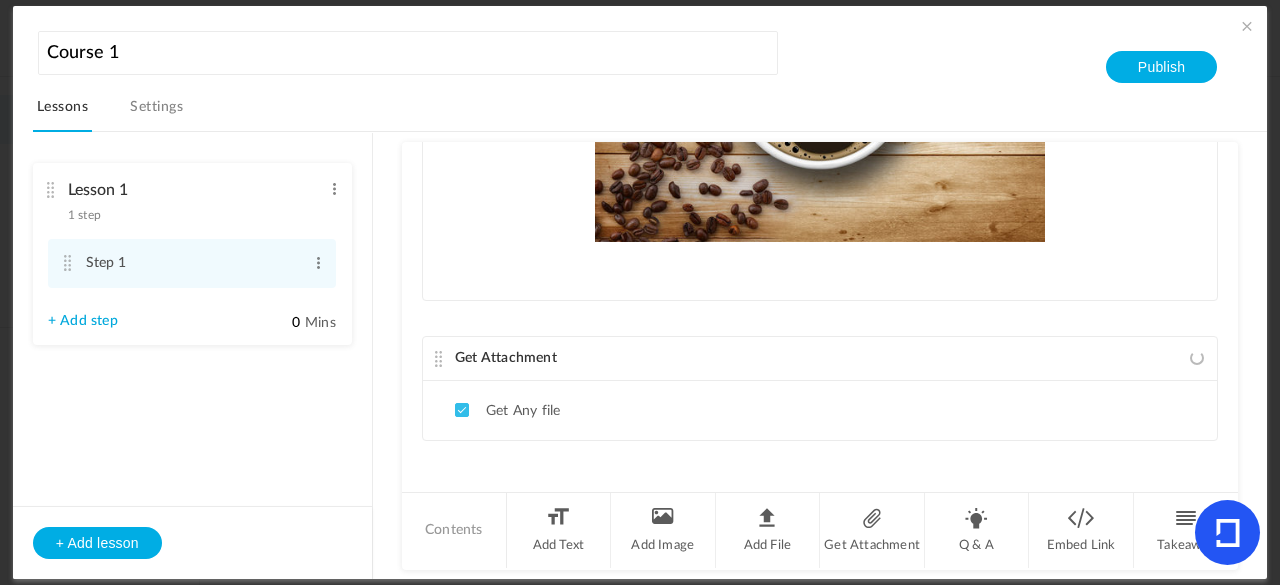 scroll, scrollTop: 386, scrollLeft: 0, axis: vertical 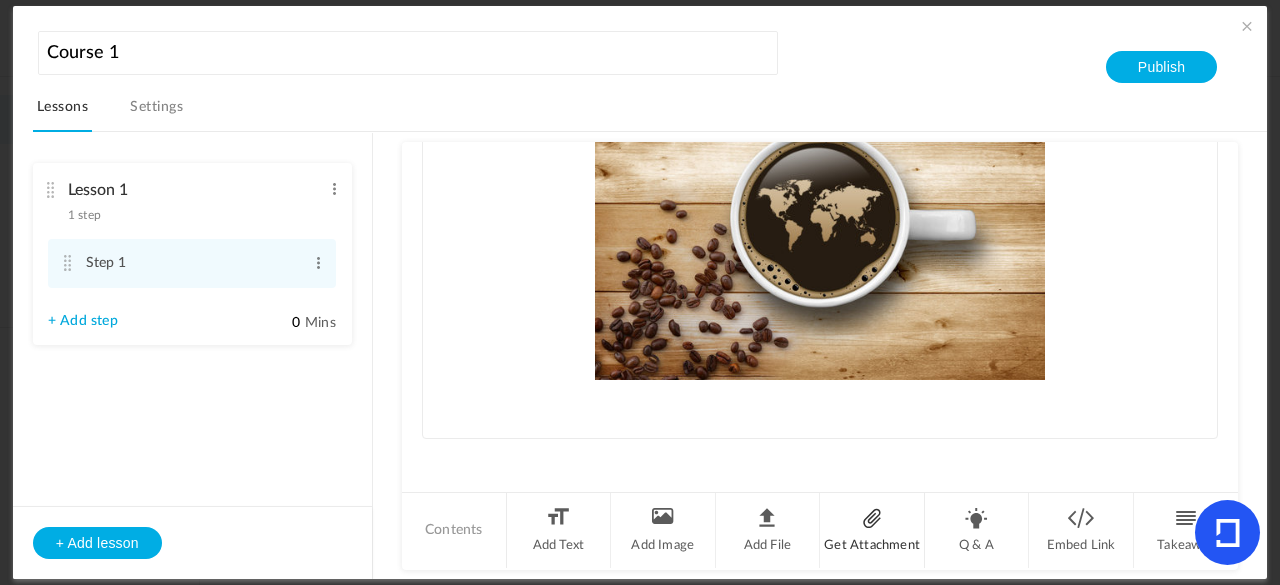 click on "Get Attachment" at bounding box center (872, 530) 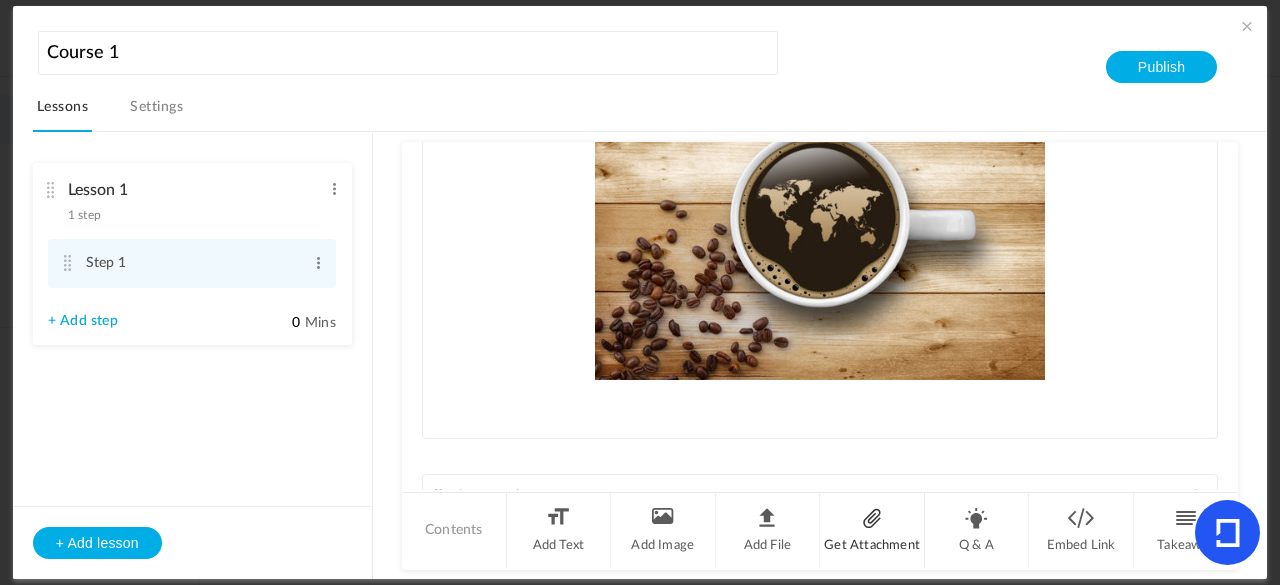 scroll, scrollTop: 524, scrollLeft: 0, axis: vertical 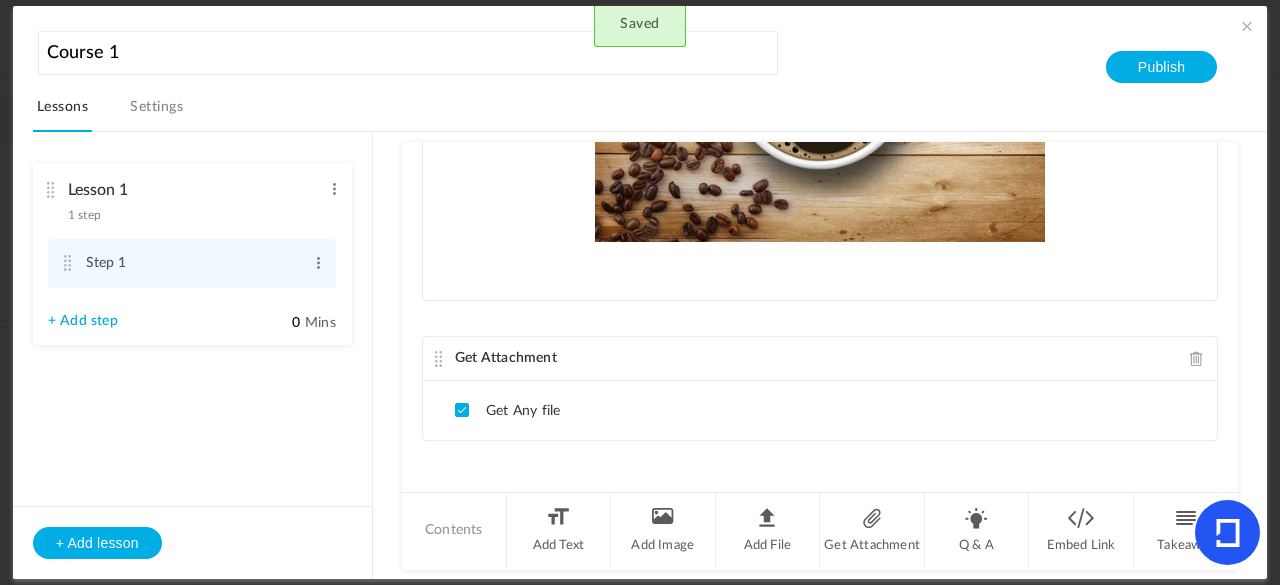 click on "Get Any file" at bounding box center [507, 410] 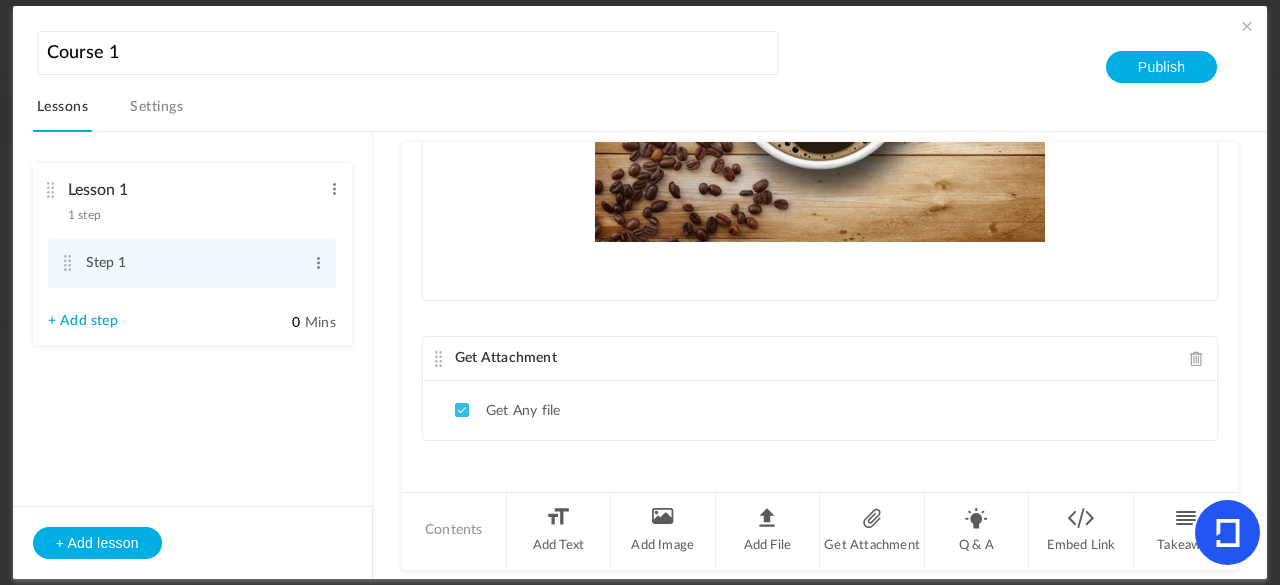 click at bounding box center [439, 359] 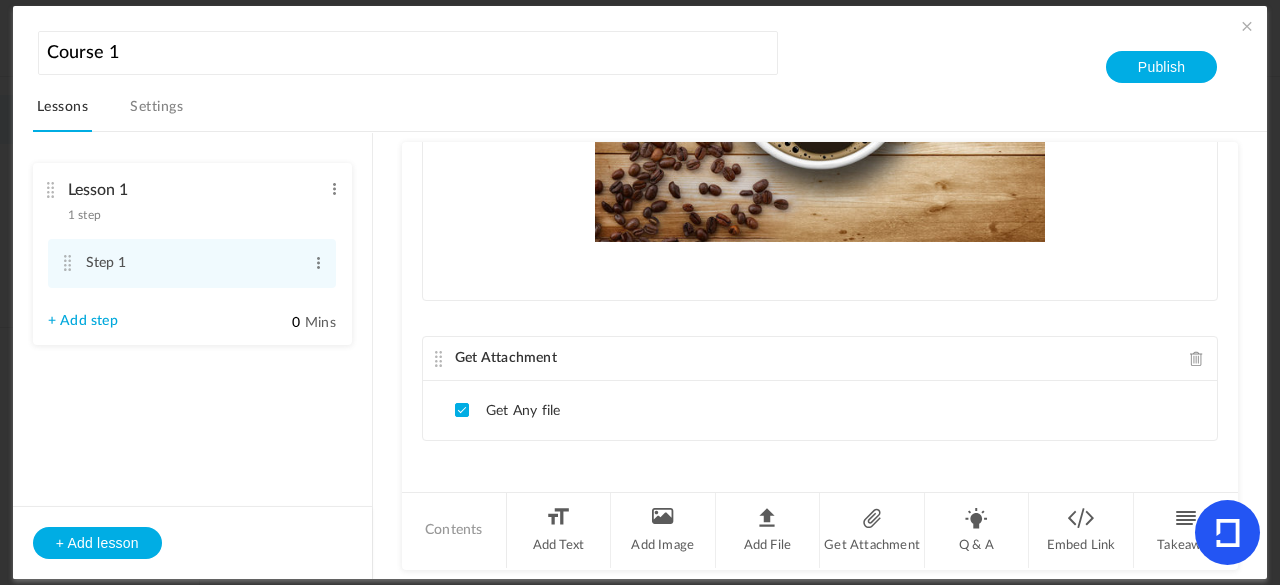 click on "Get Any file" at bounding box center (507, 410) 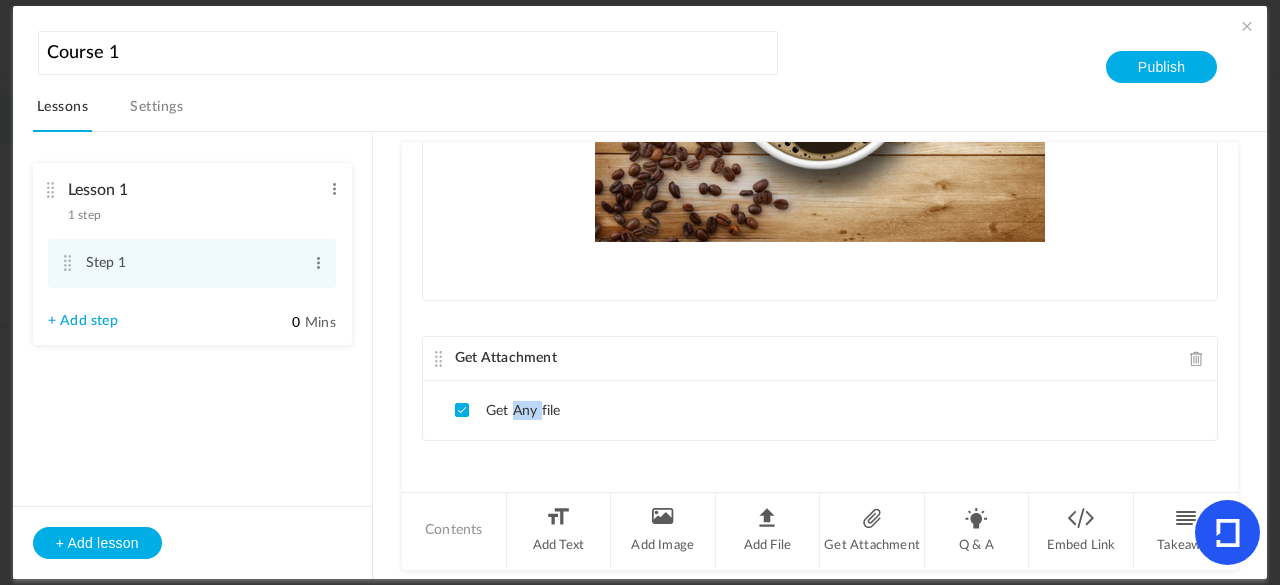 click on "Get Any file" at bounding box center (507, 410) 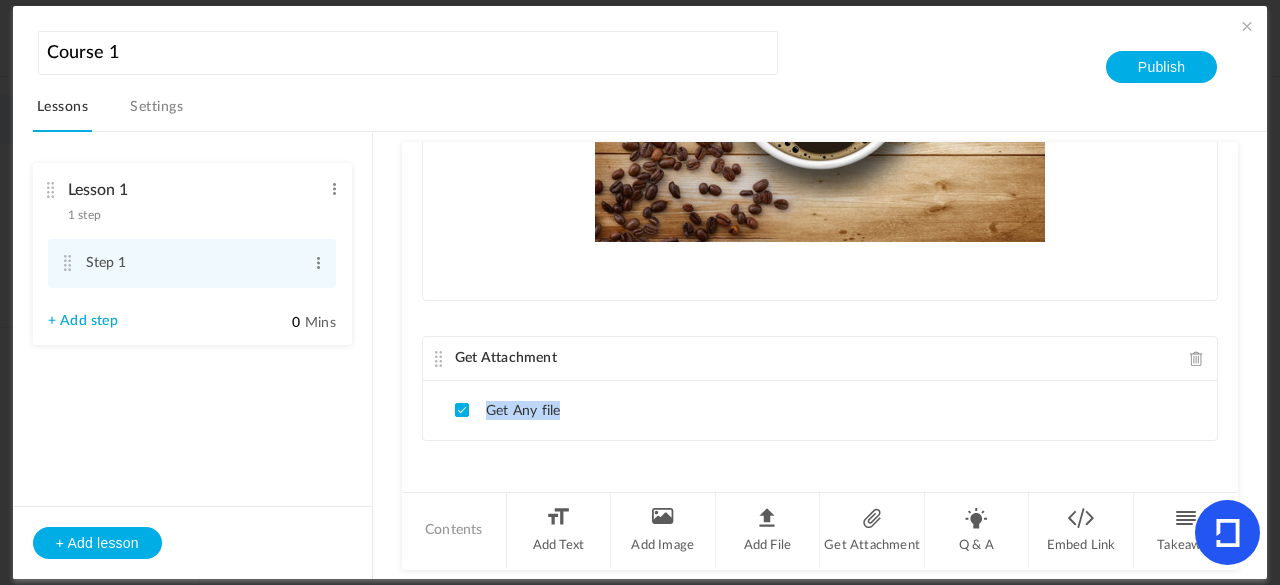 click on "Get Any file" at bounding box center (507, 410) 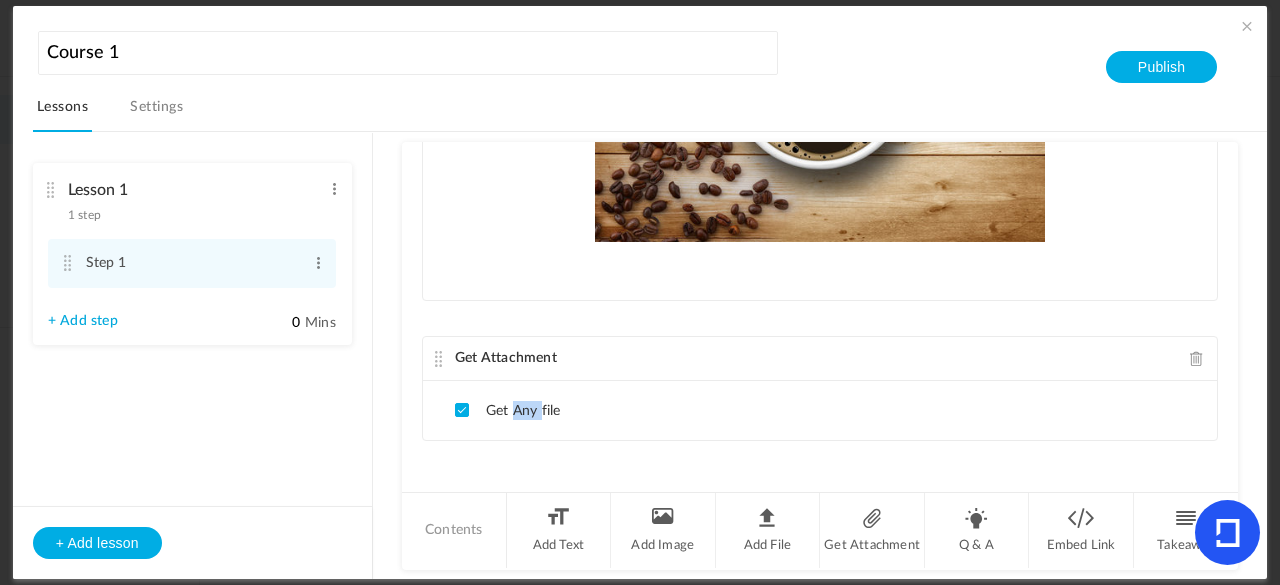 click on "Get Any file" at bounding box center (507, 410) 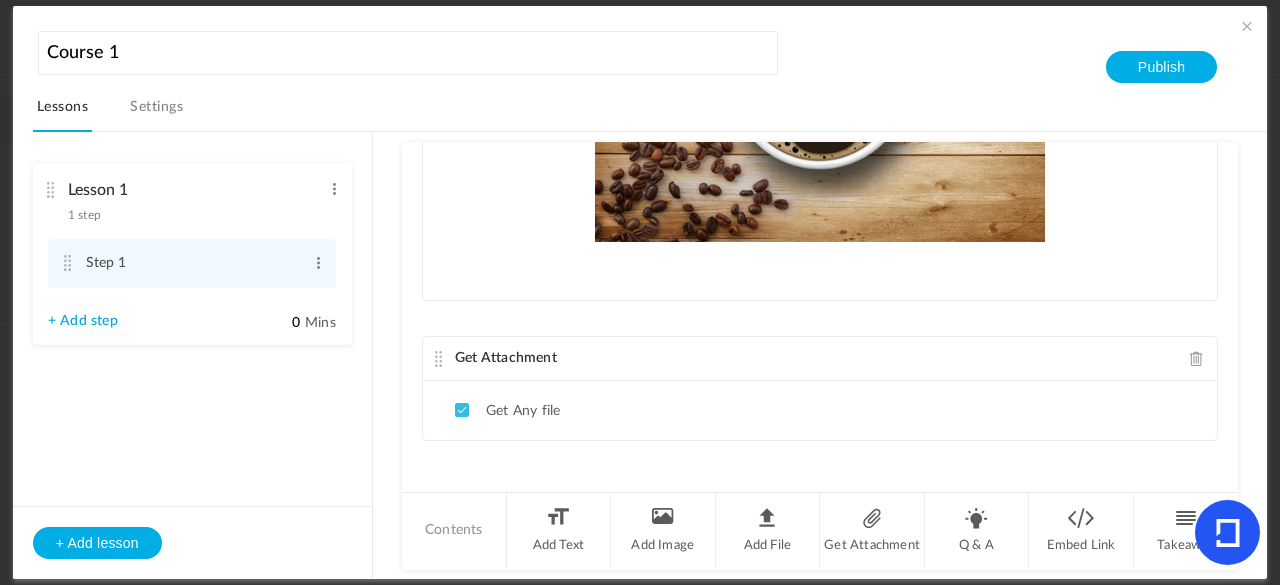 click on "Get Any file" at bounding box center [820, 410] 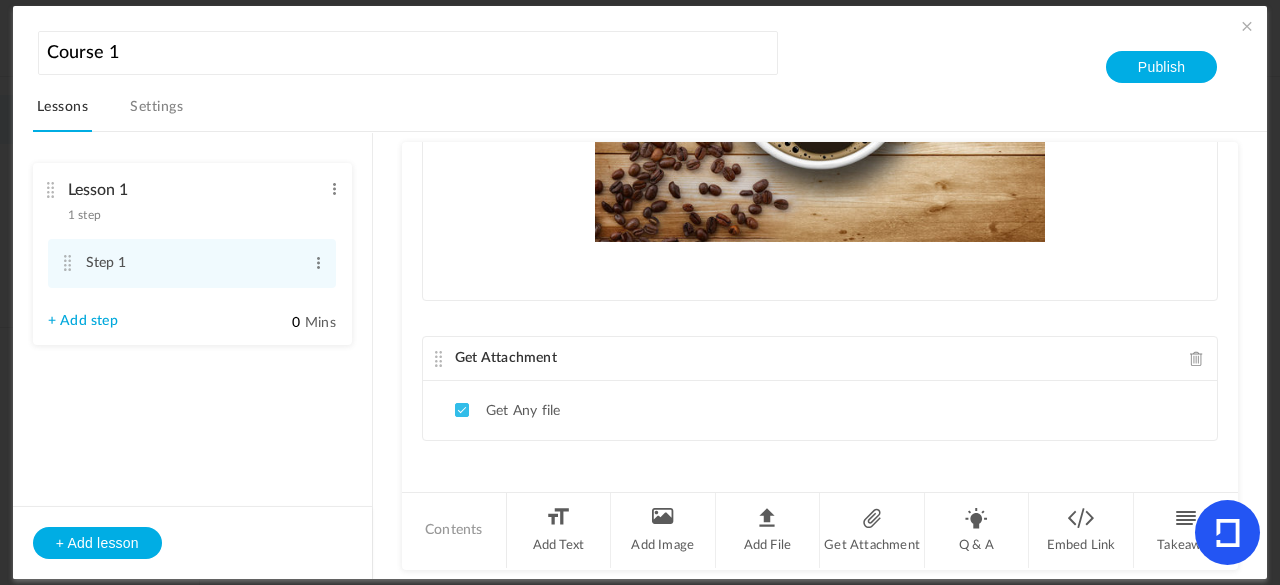 click on "Get Any file" at bounding box center (820, 410) 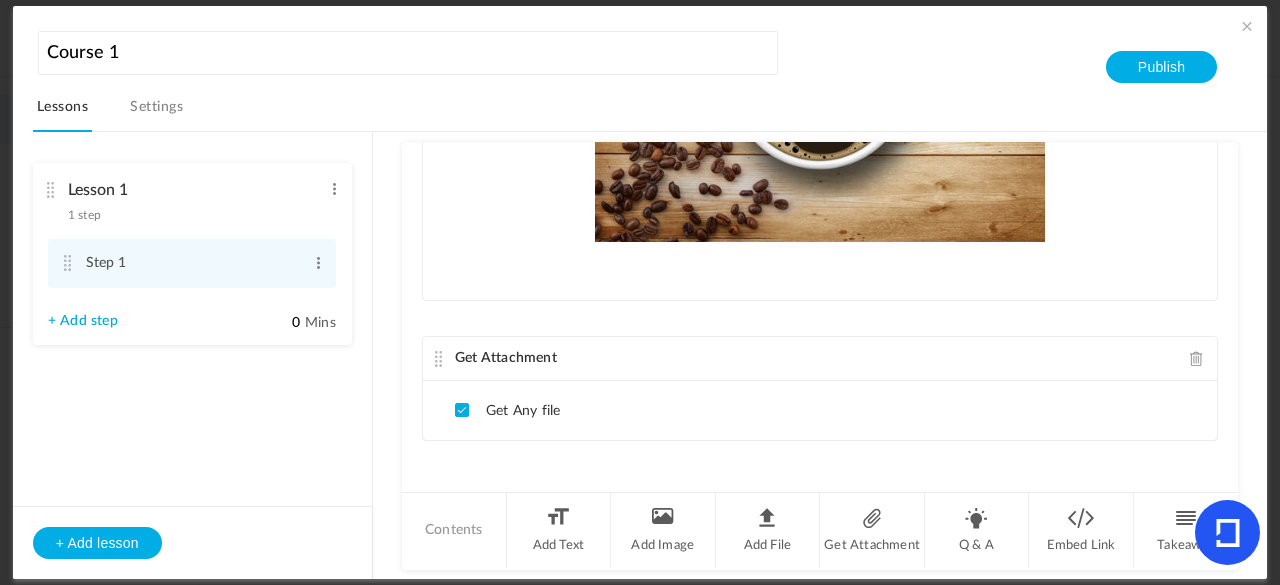click on "Get Any file" at bounding box center [507, 410] 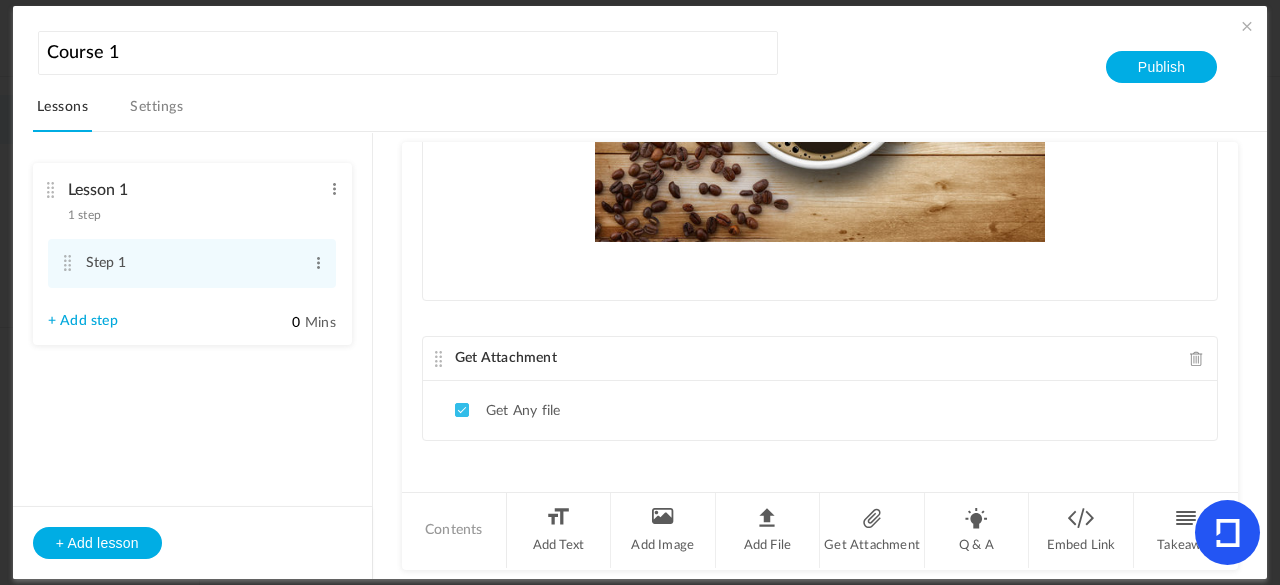 click at bounding box center [1197, 358] 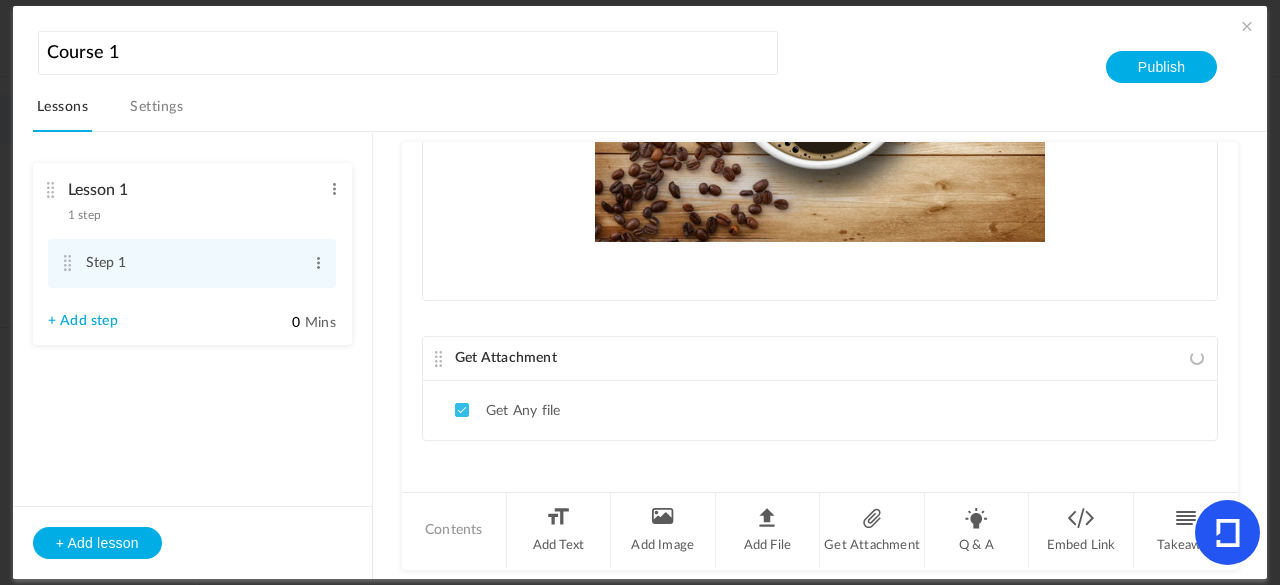 scroll, scrollTop: 386, scrollLeft: 0, axis: vertical 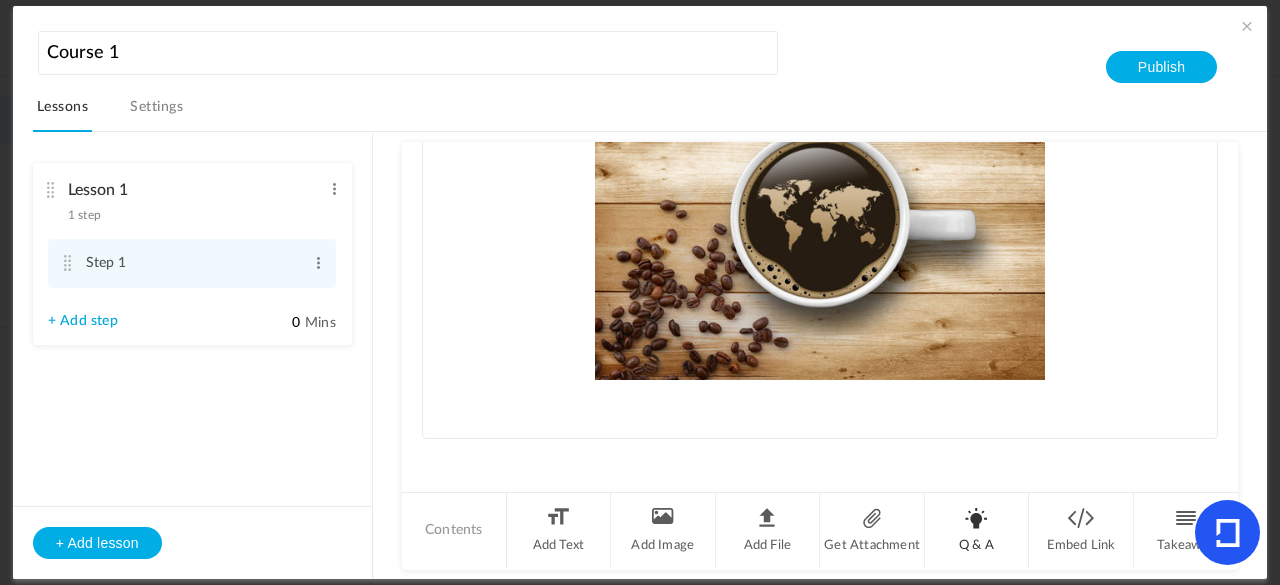 click on "Q & A" at bounding box center (977, 530) 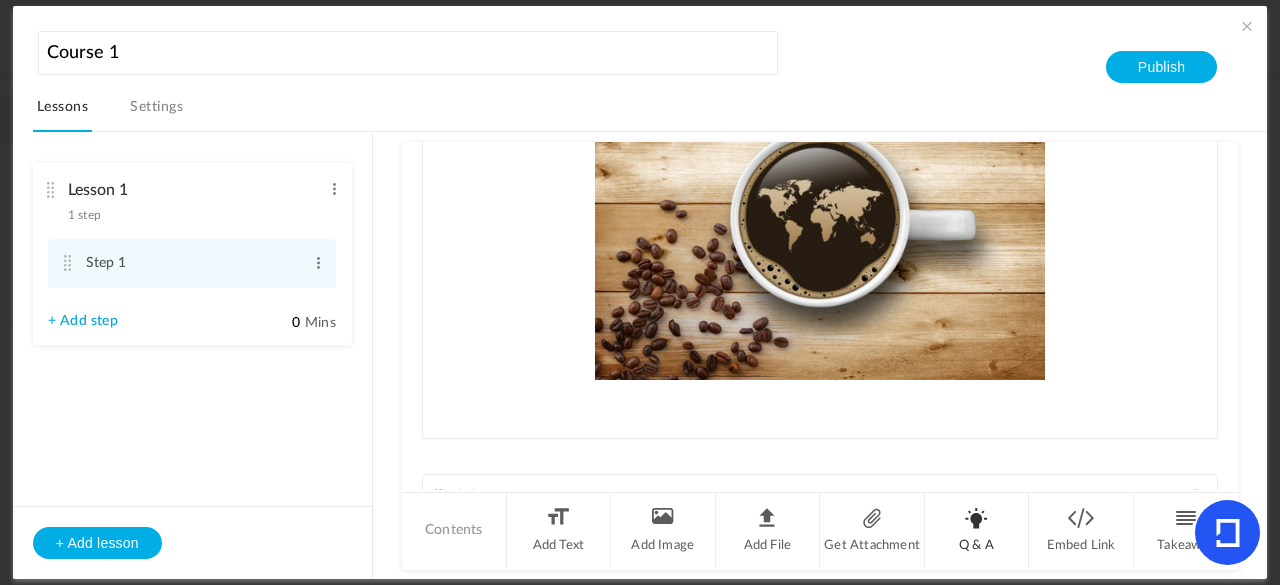 scroll, scrollTop: 815, scrollLeft: 0, axis: vertical 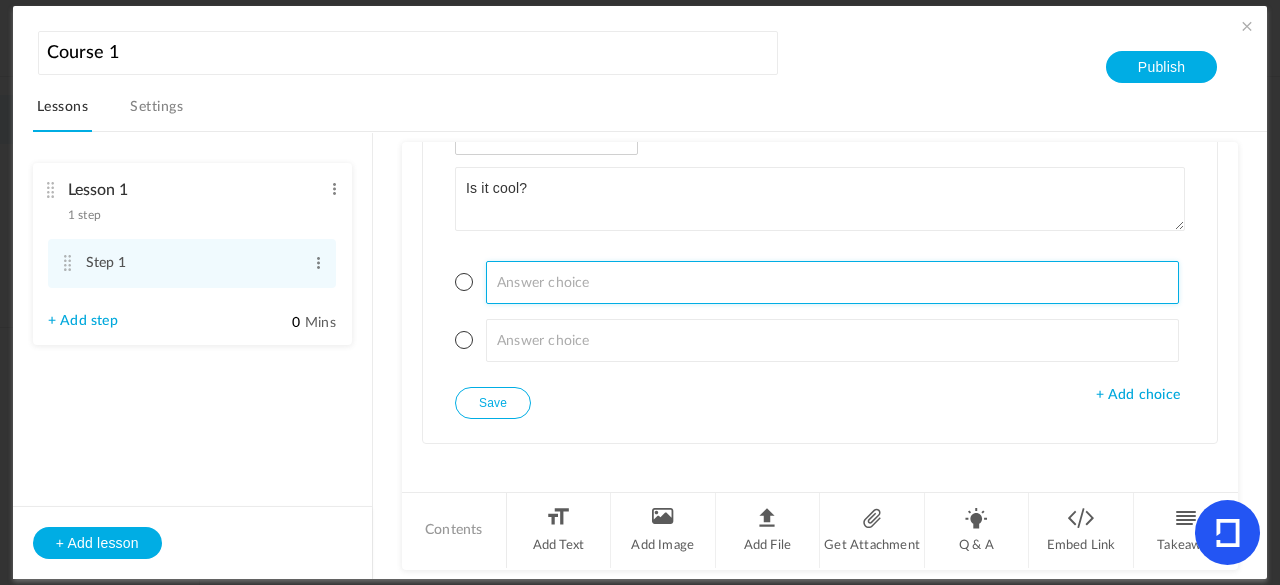 click at bounding box center [833, 282] 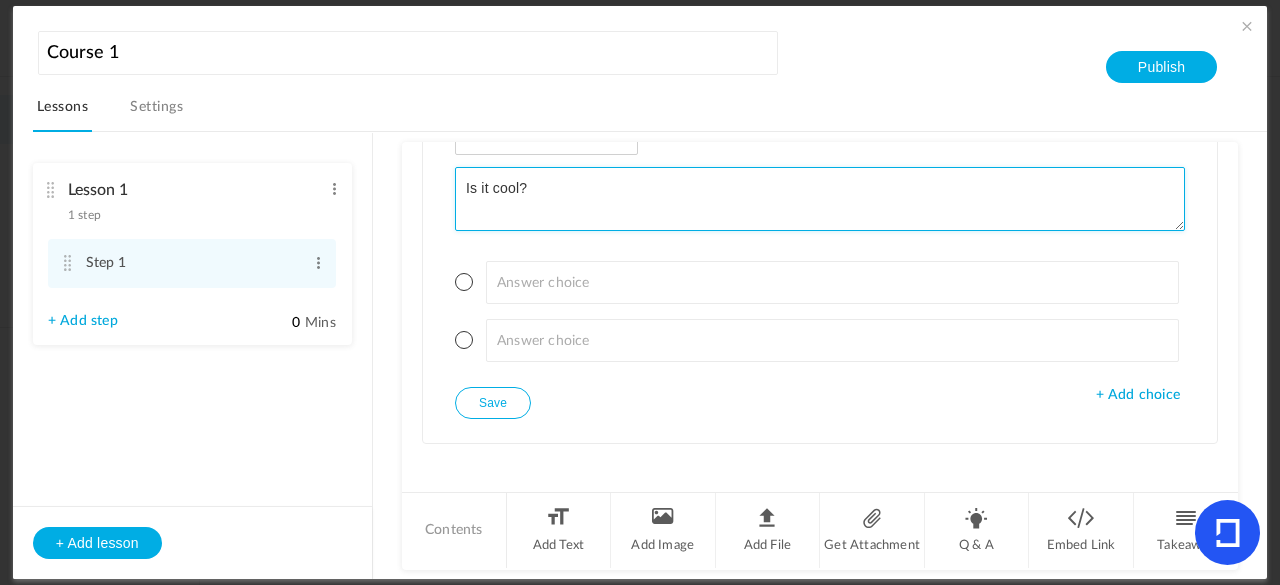 click on "Is it cool?" at bounding box center [820, 199] 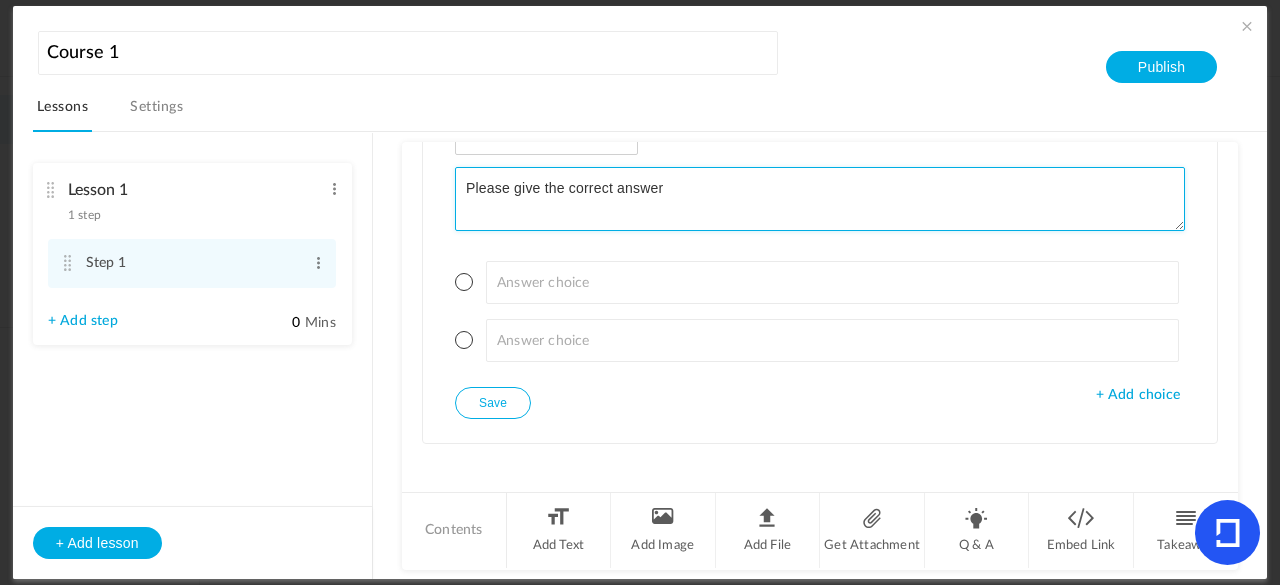 click on "Please give the correct answer" at bounding box center [820, 199] 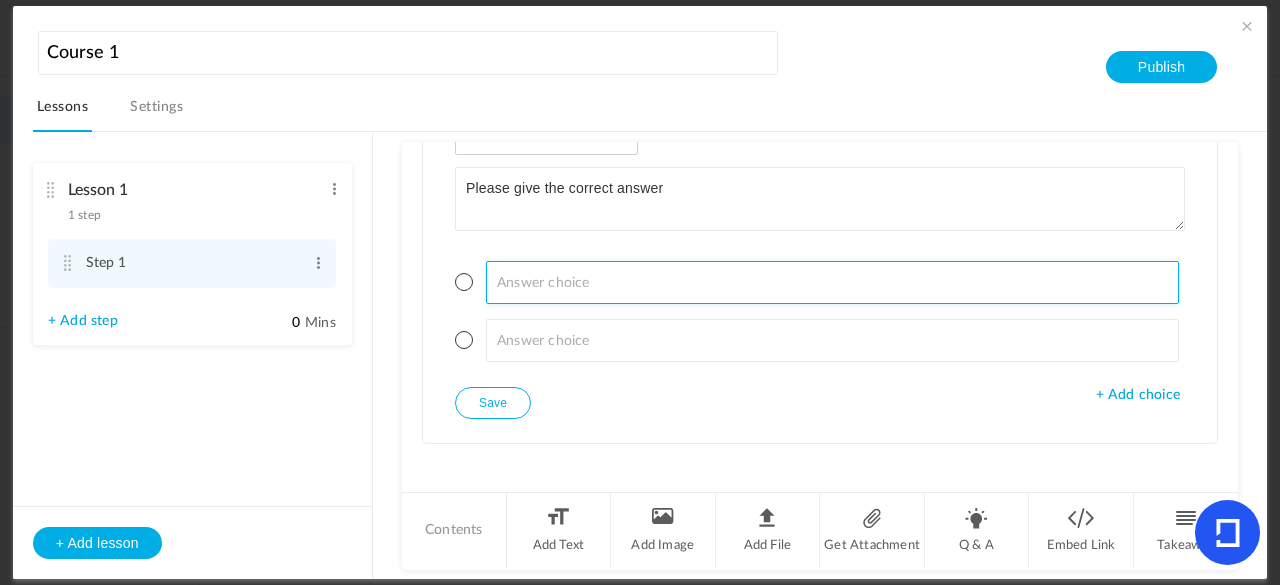 click at bounding box center [833, 282] 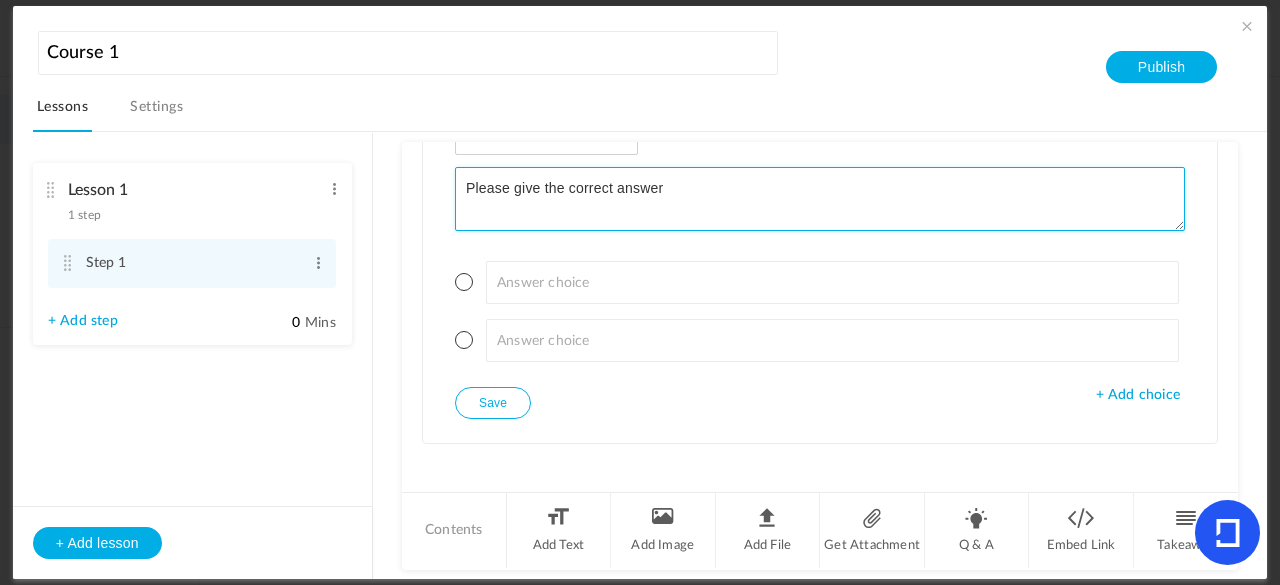 click on "Please give the correct answer" at bounding box center (820, 199) 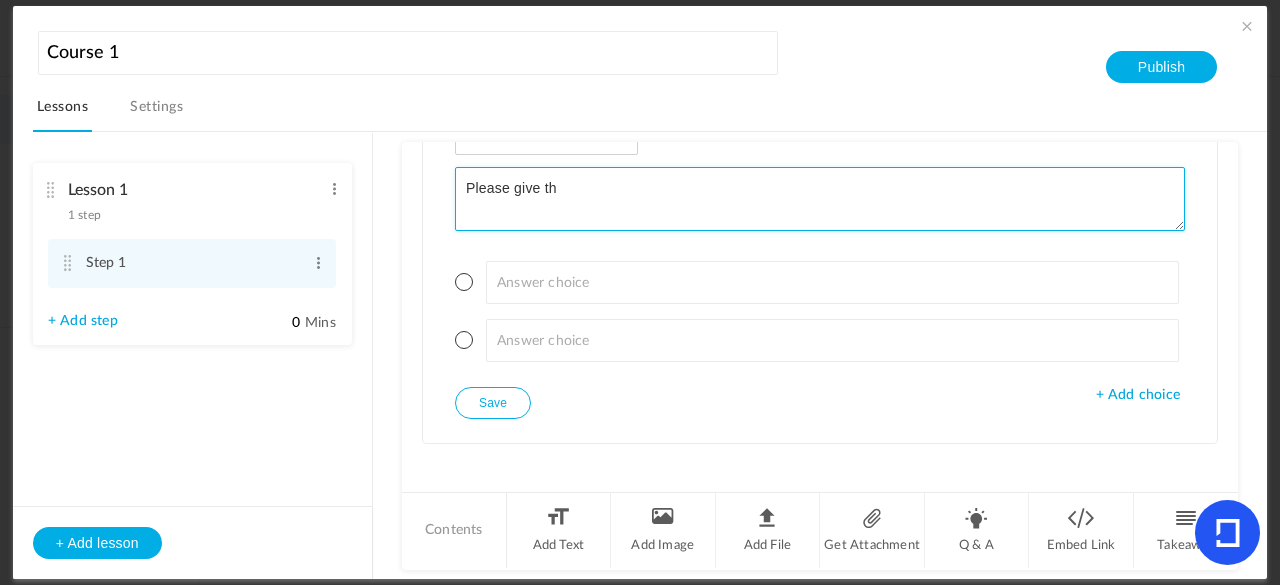 scroll, scrollTop: 0, scrollLeft: 0, axis: both 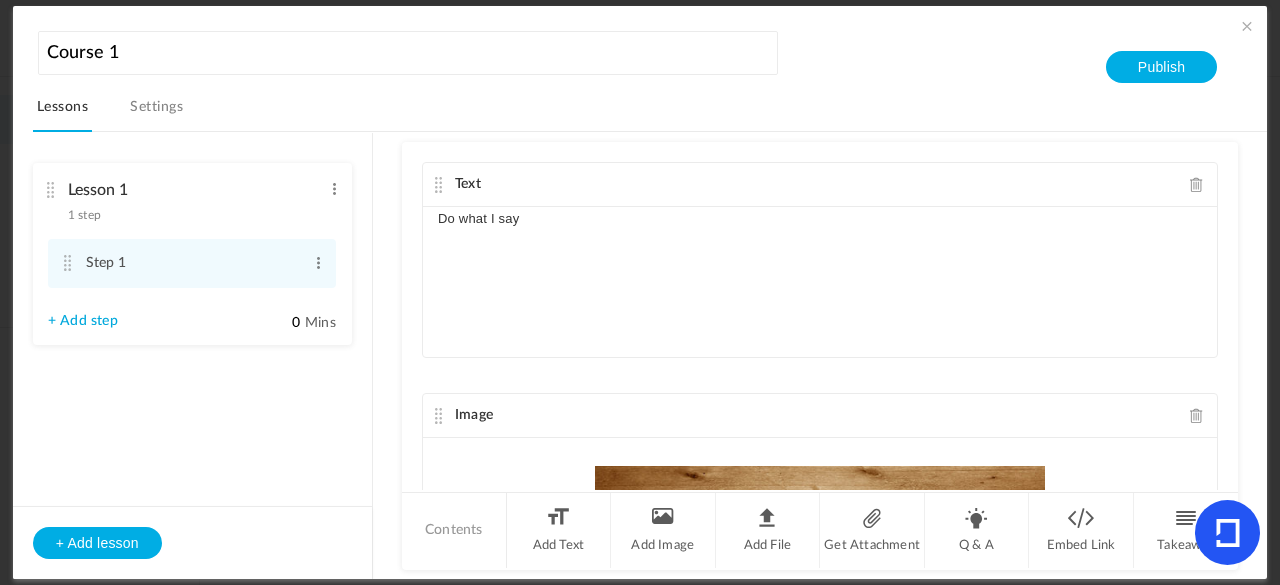 type on "Please give th" 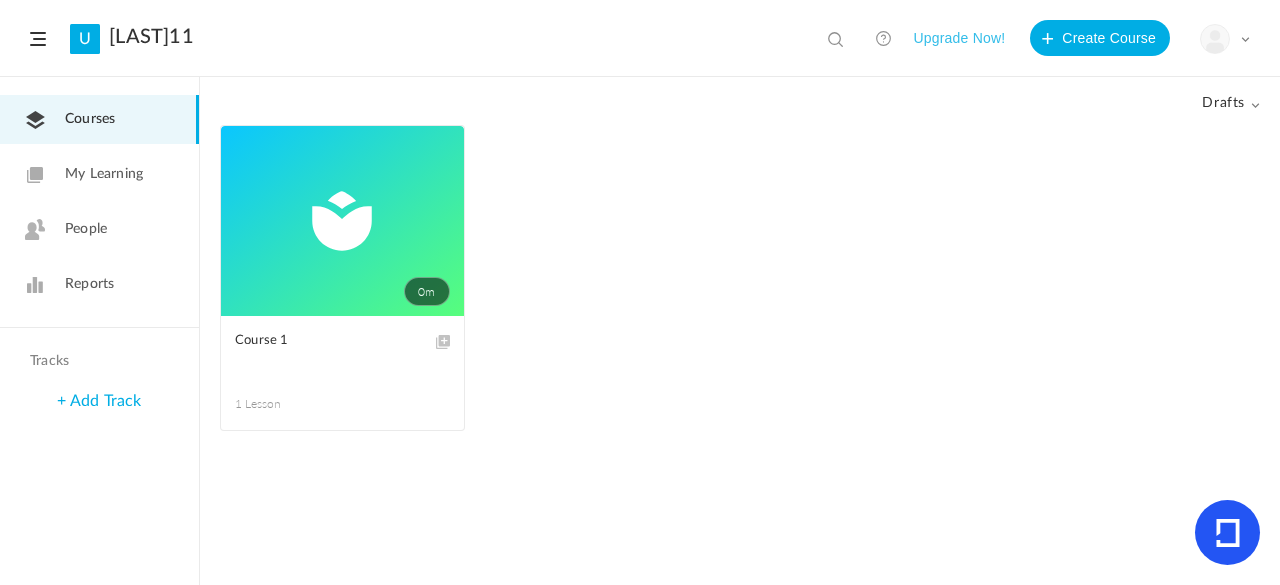click on "Course 1
1 Lesson" at bounding box center (342, 373) 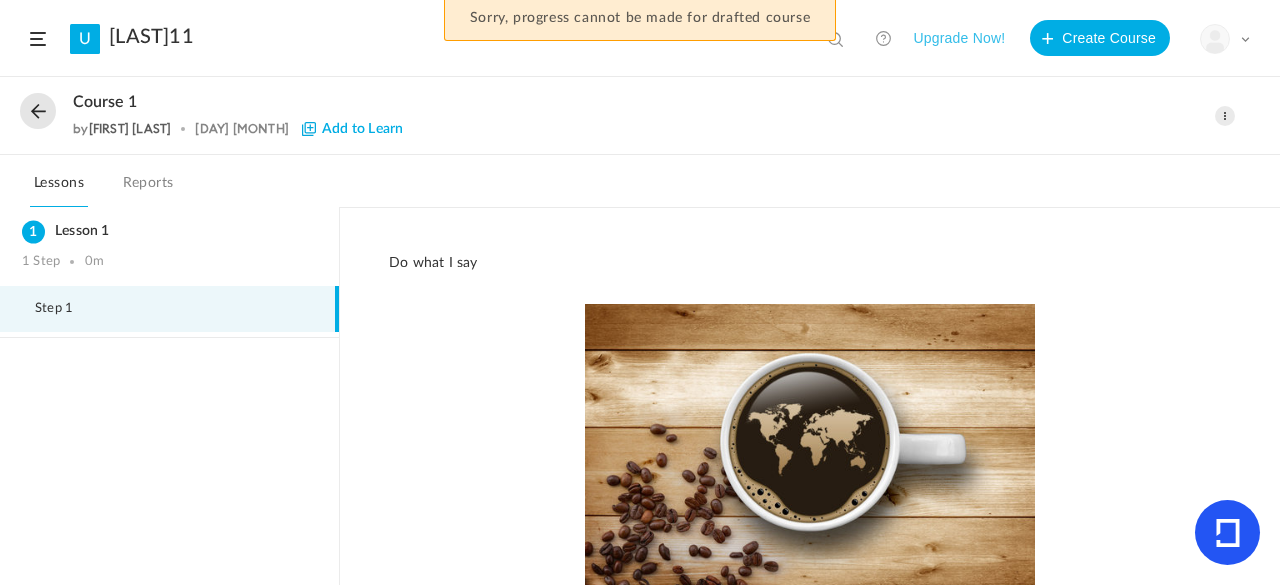 scroll, scrollTop: 179, scrollLeft: 0, axis: vertical 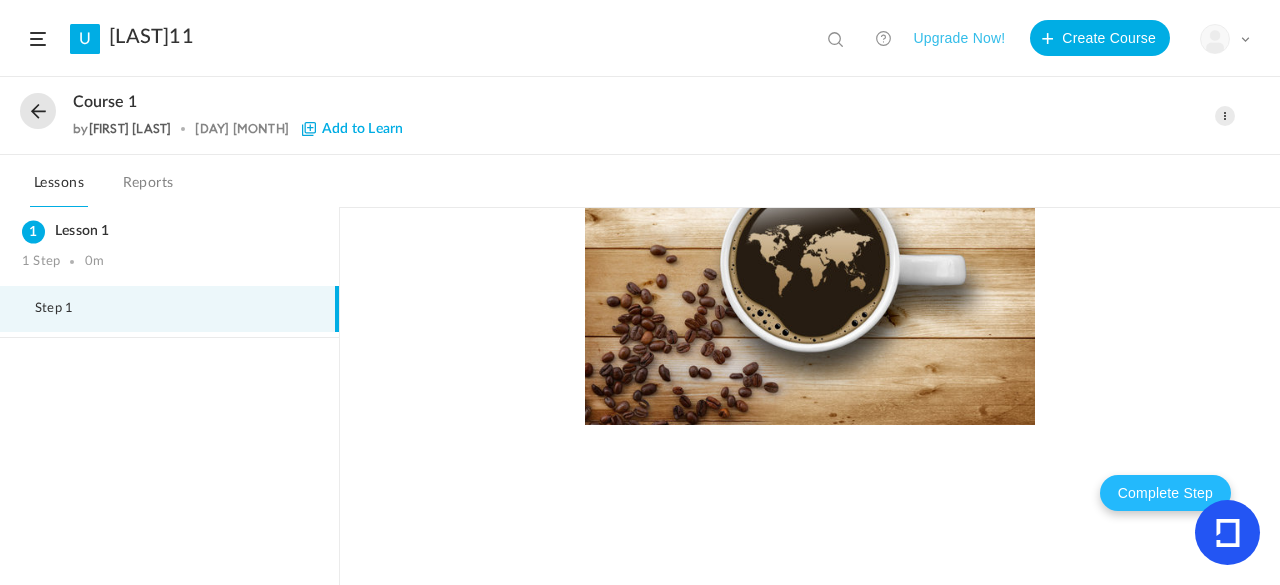 click on "Complete Step" at bounding box center (1165, 493) 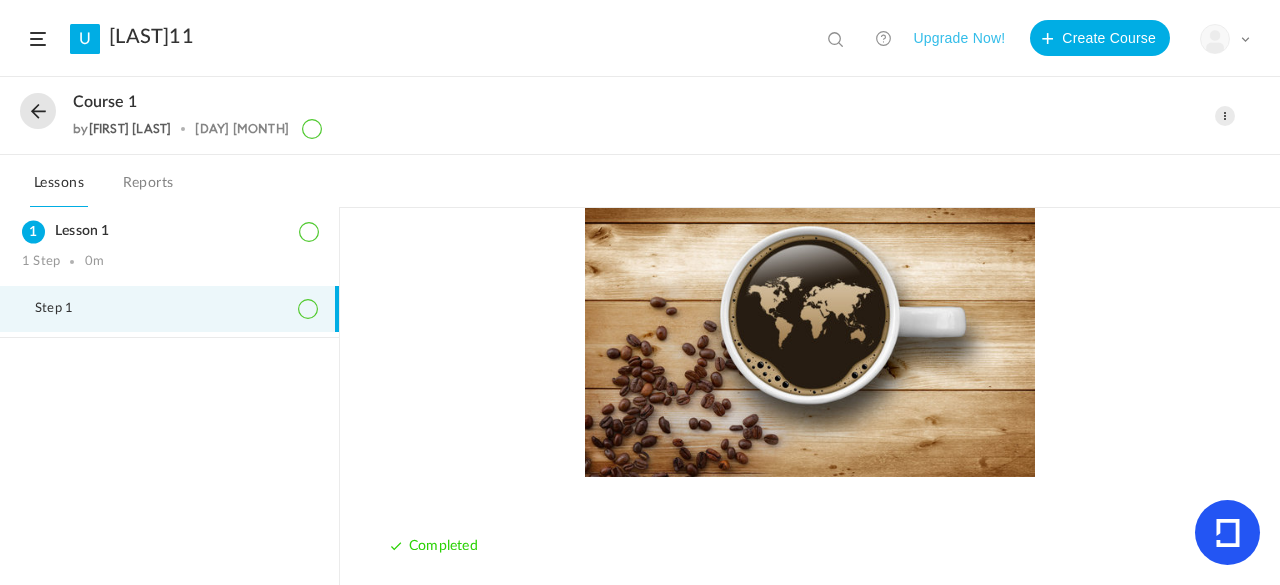 scroll, scrollTop: 181, scrollLeft: 0, axis: vertical 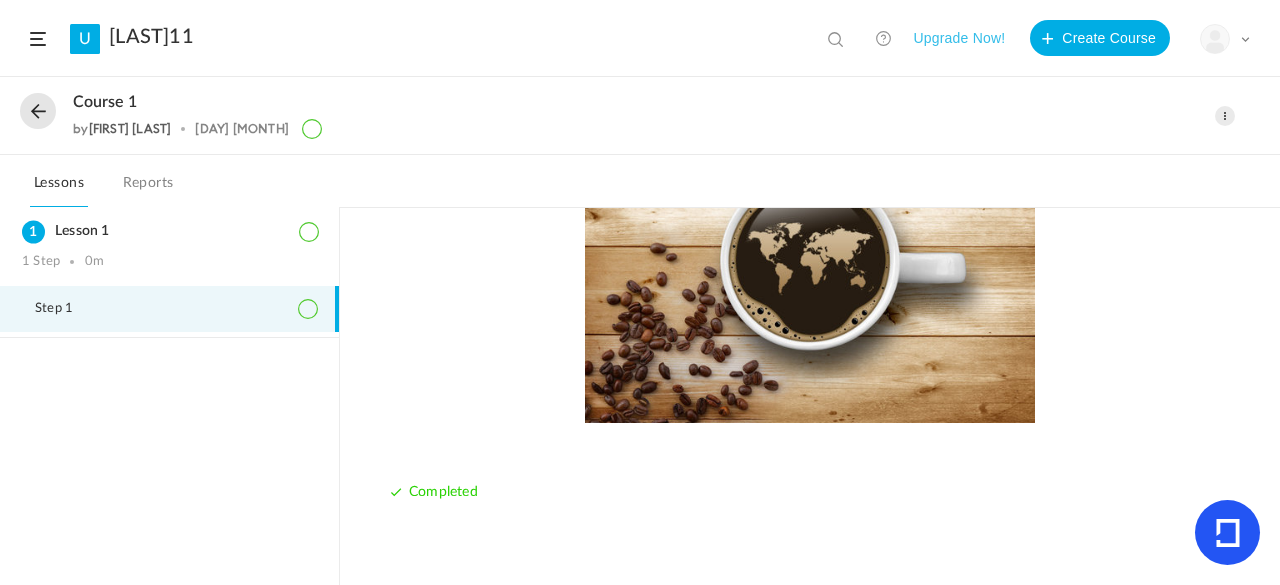 click on "Step 1" at bounding box center (169, 309) 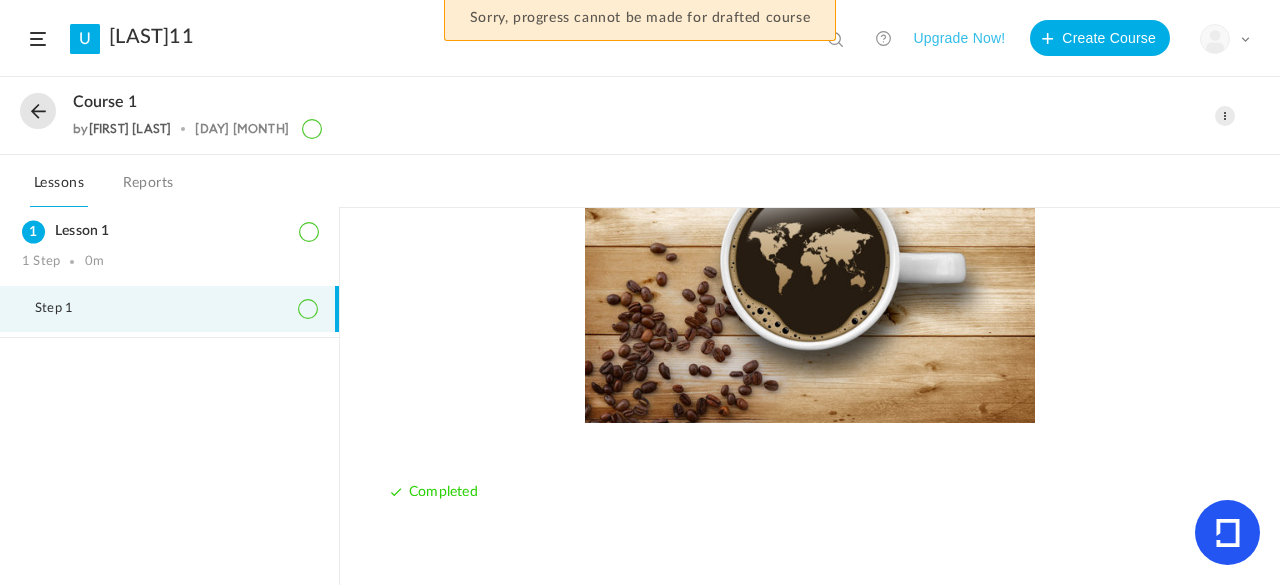 scroll, scrollTop: 0, scrollLeft: 0, axis: both 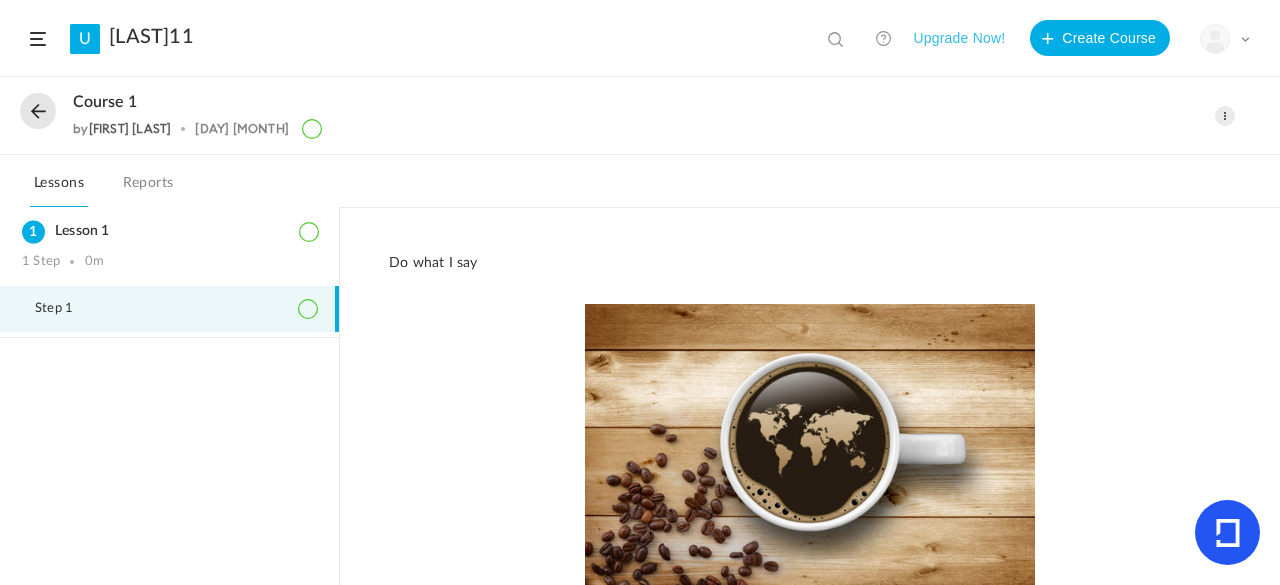 click on "U
[LAST]11
View all
No results
Upgrade Now!
Create Course
My Profile
University Settings
Current Plan" at bounding box center [640, 38] 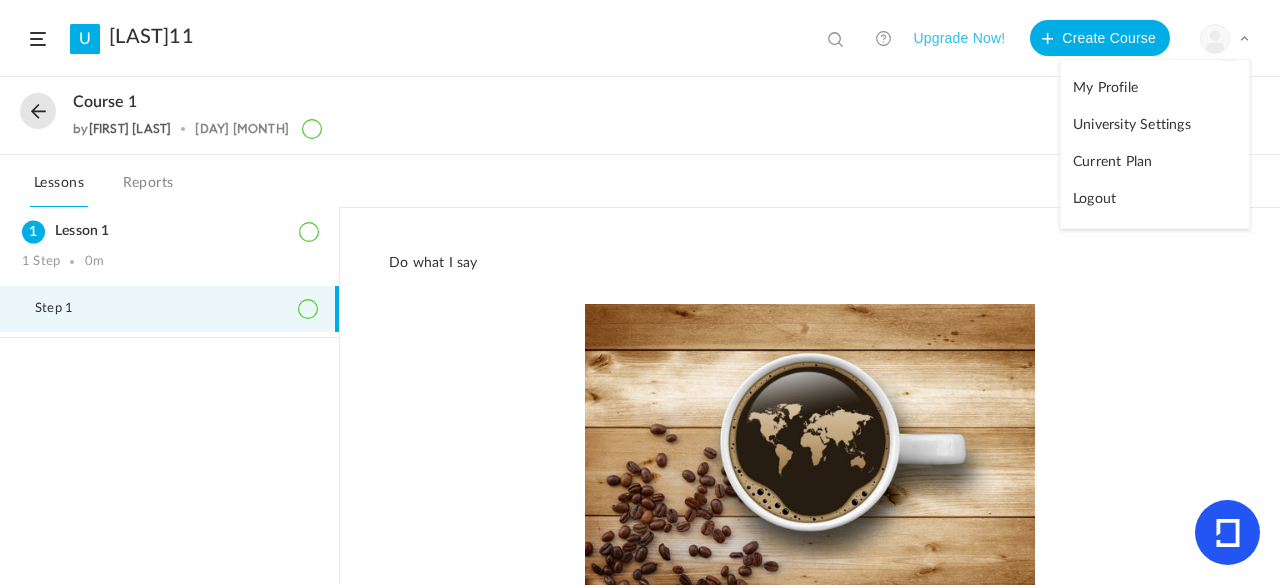 click on "My Profile" at bounding box center [1155, 88] 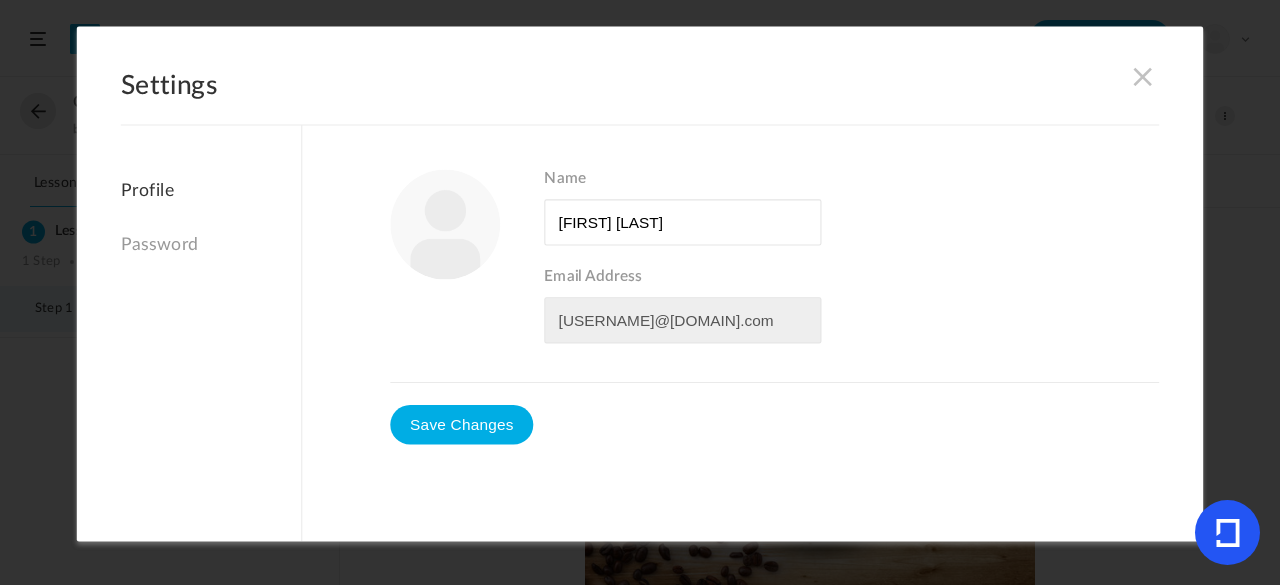 click on "Password" at bounding box center (211, 245) 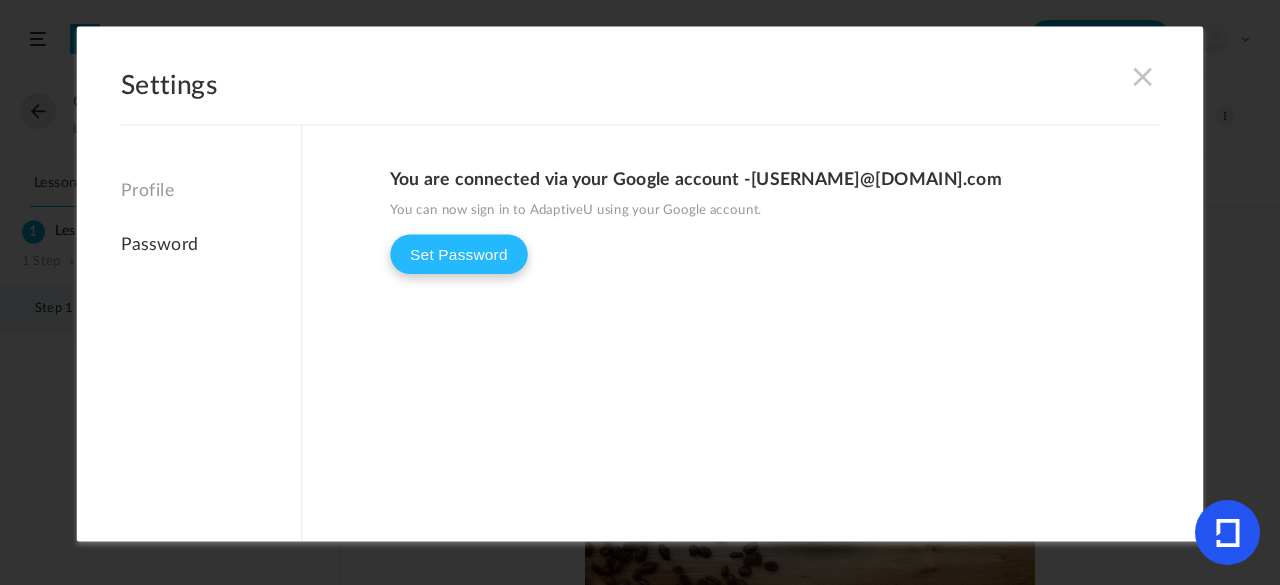 click on "Set Password" at bounding box center [458, 255] 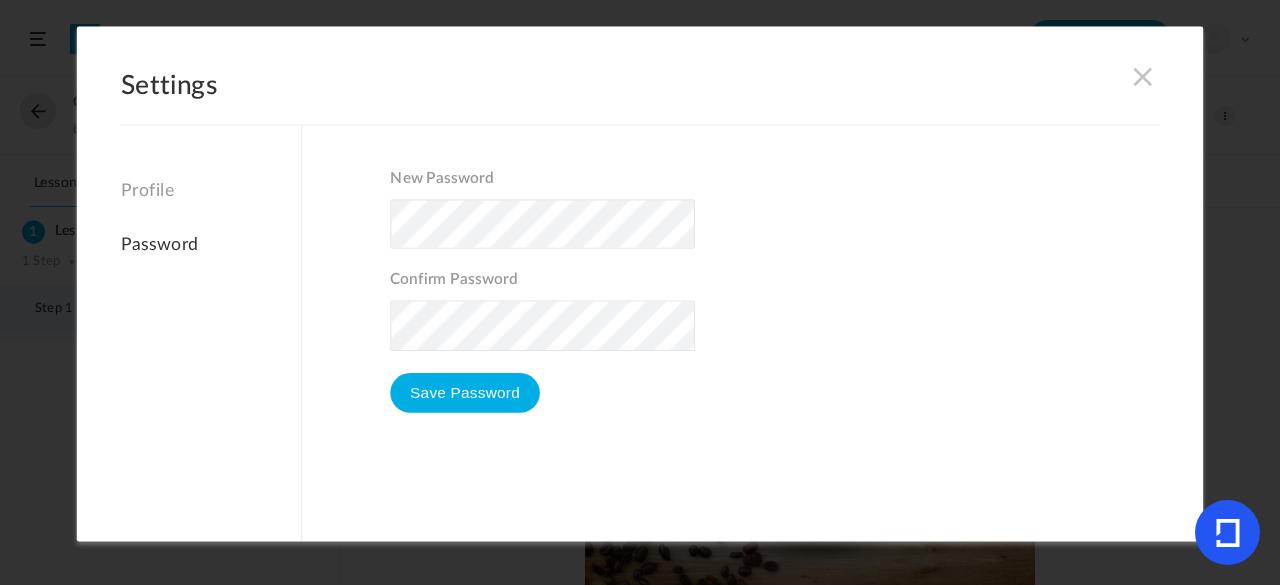 click on "Profile" at bounding box center (211, 197) 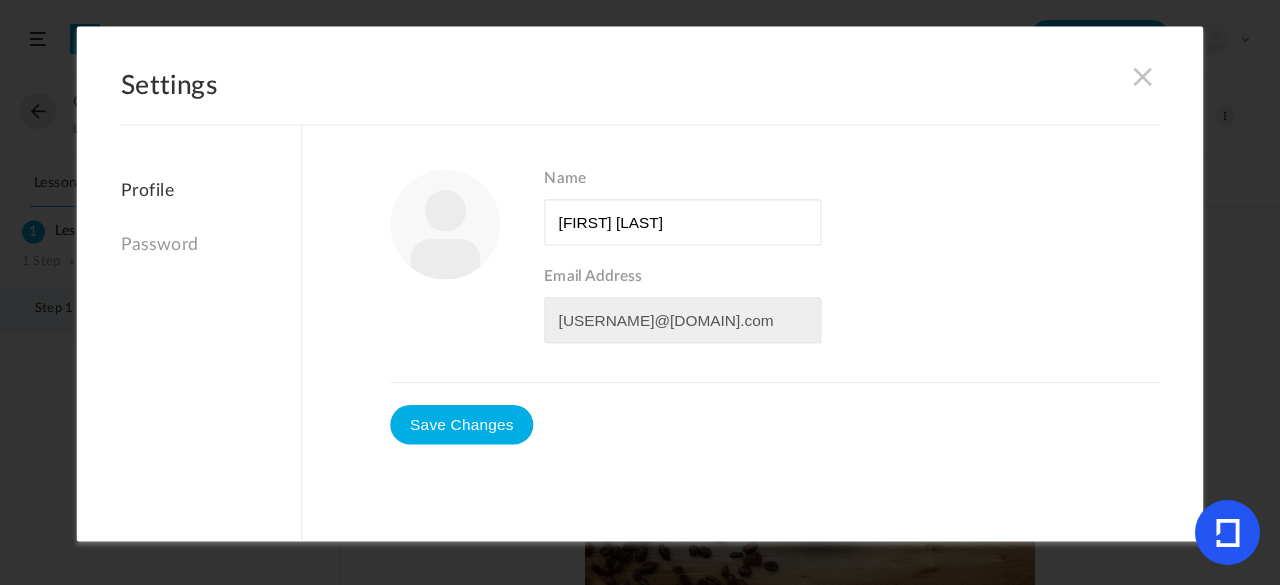 click at bounding box center (1143, 76) 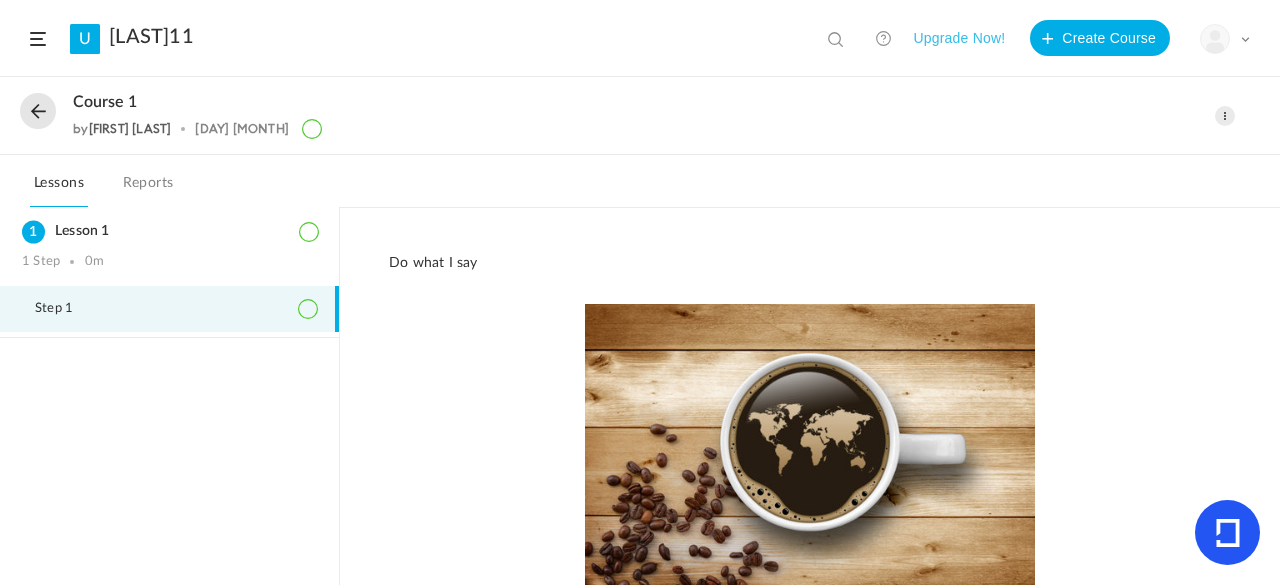 click on "Reports" at bounding box center [148, 189] 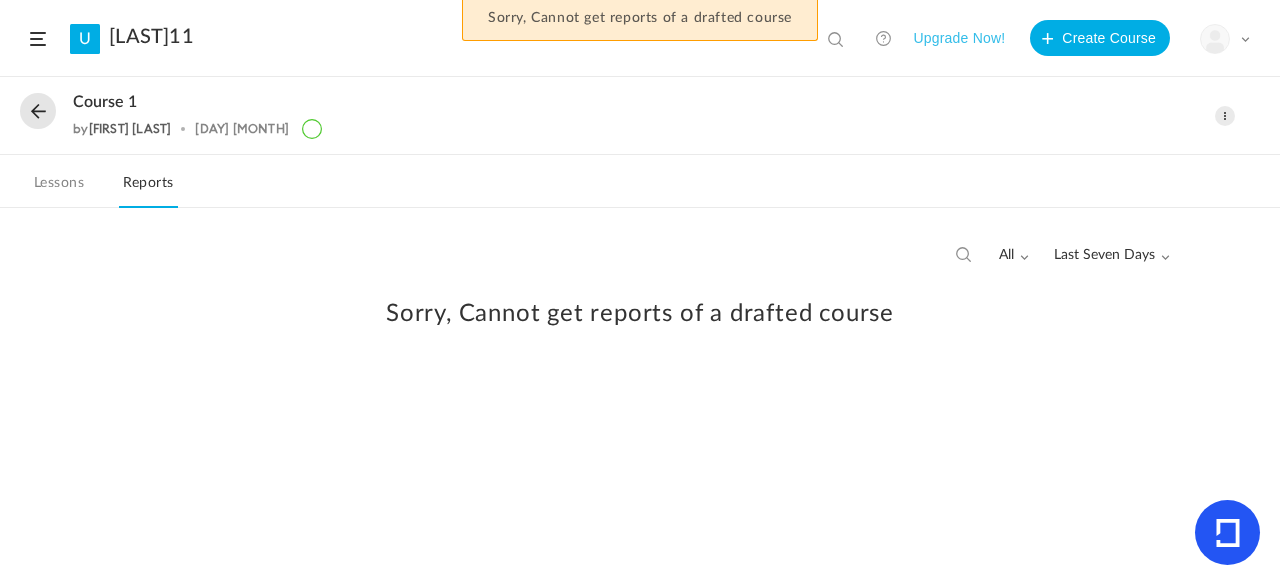 click on "My Profile
University Settings
Current Plan
Logout" at bounding box center [1225, 39] 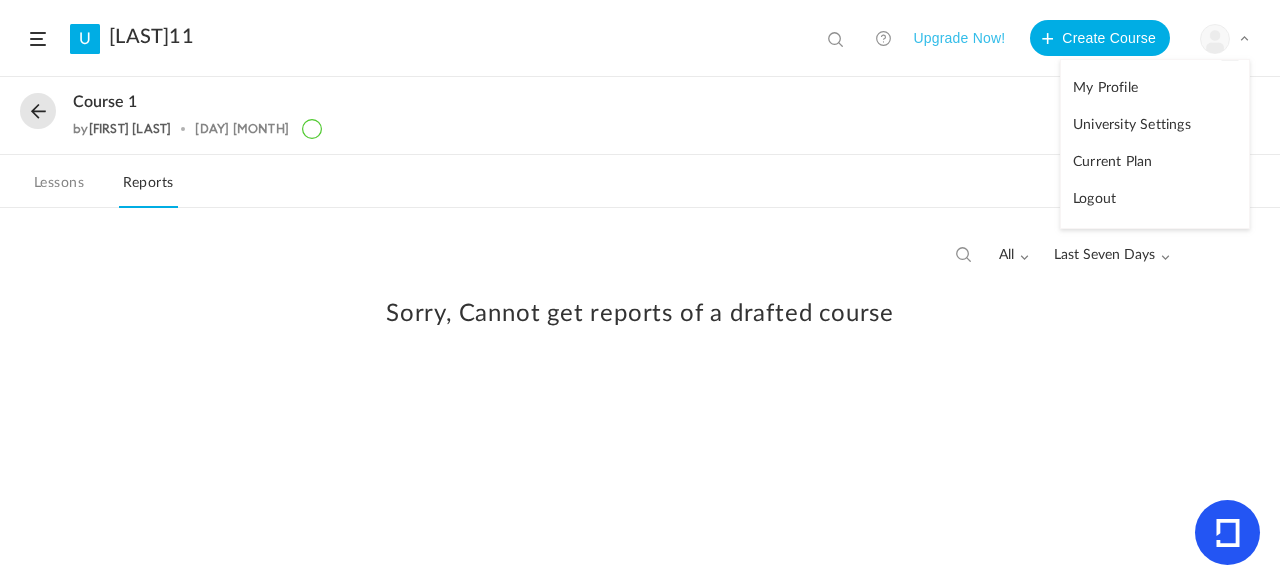 click on "University Settings" at bounding box center [1155, 125] 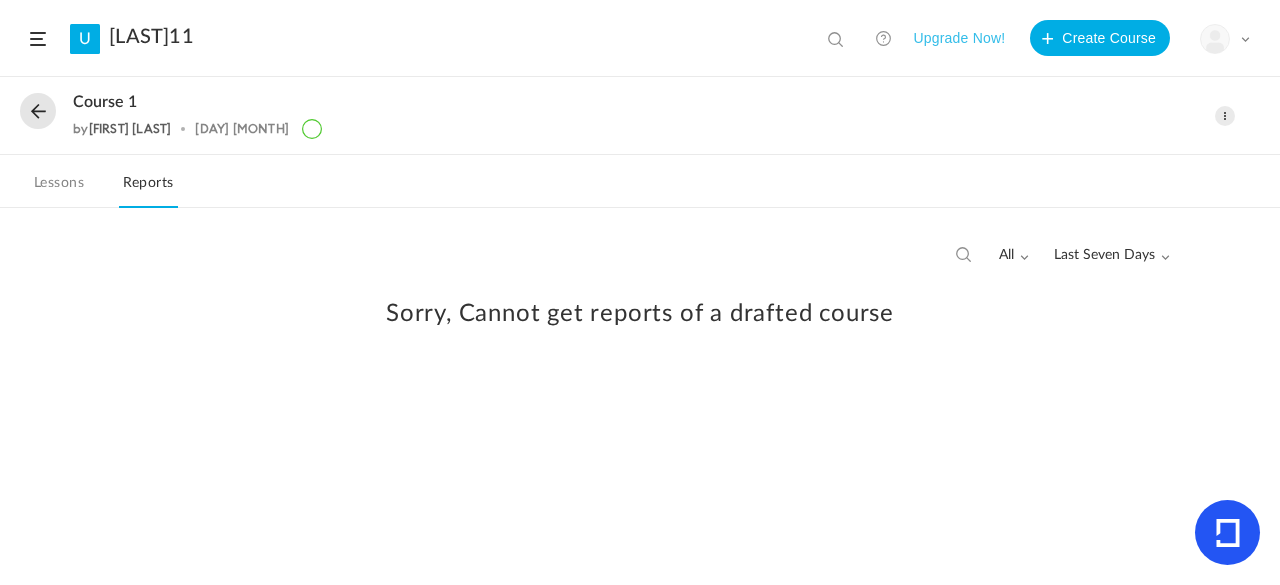 click at bounding box center [38, 111] 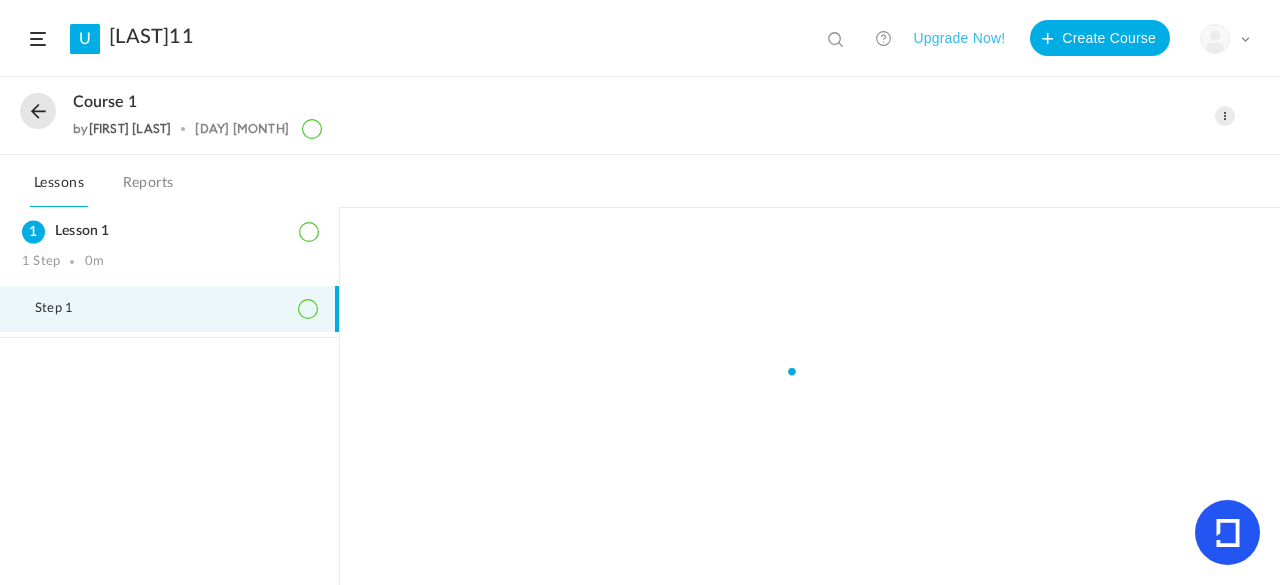 click at bounding box center (38, 39) 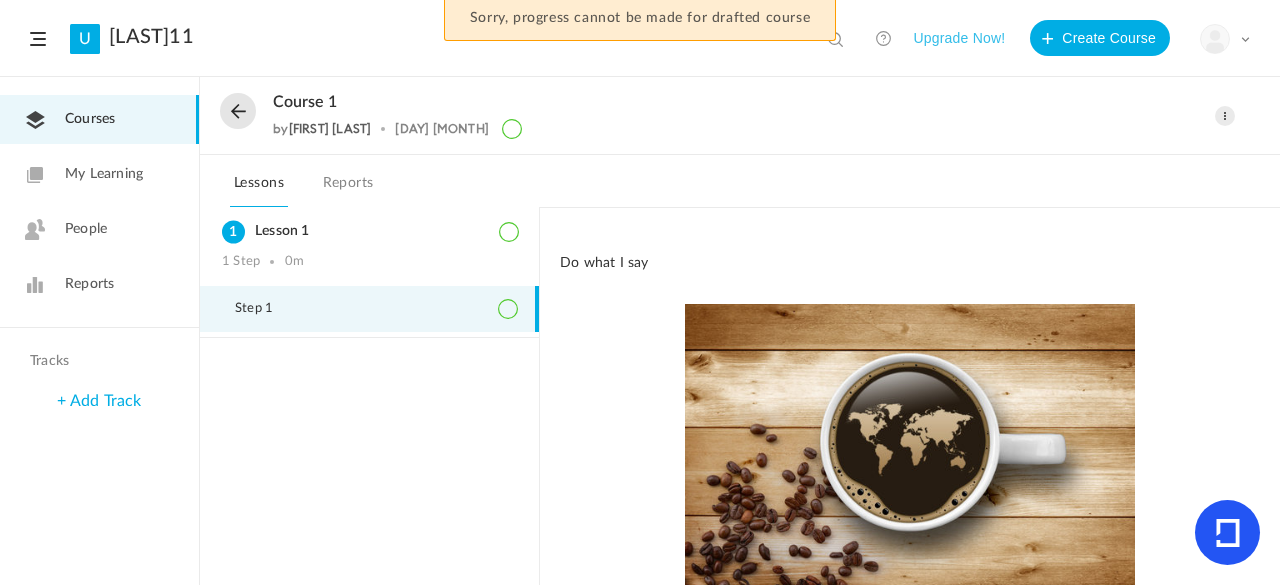 click on "People" at bounding box center (86, 229) 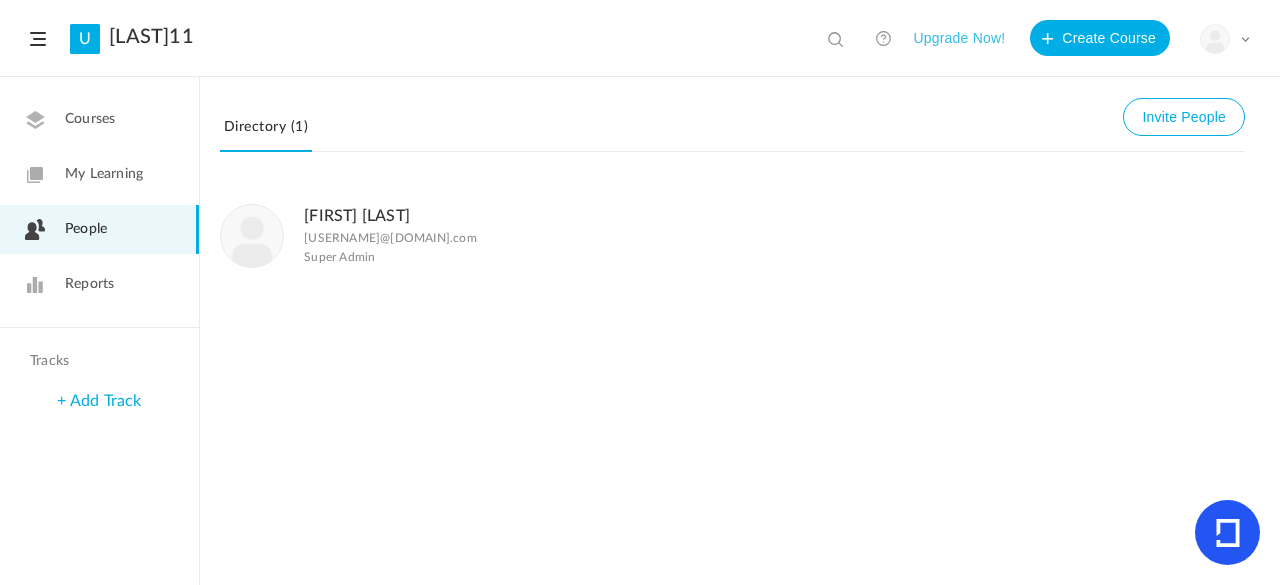 click on "[FIRST] [LAST]" at bounding box center [357, 216] 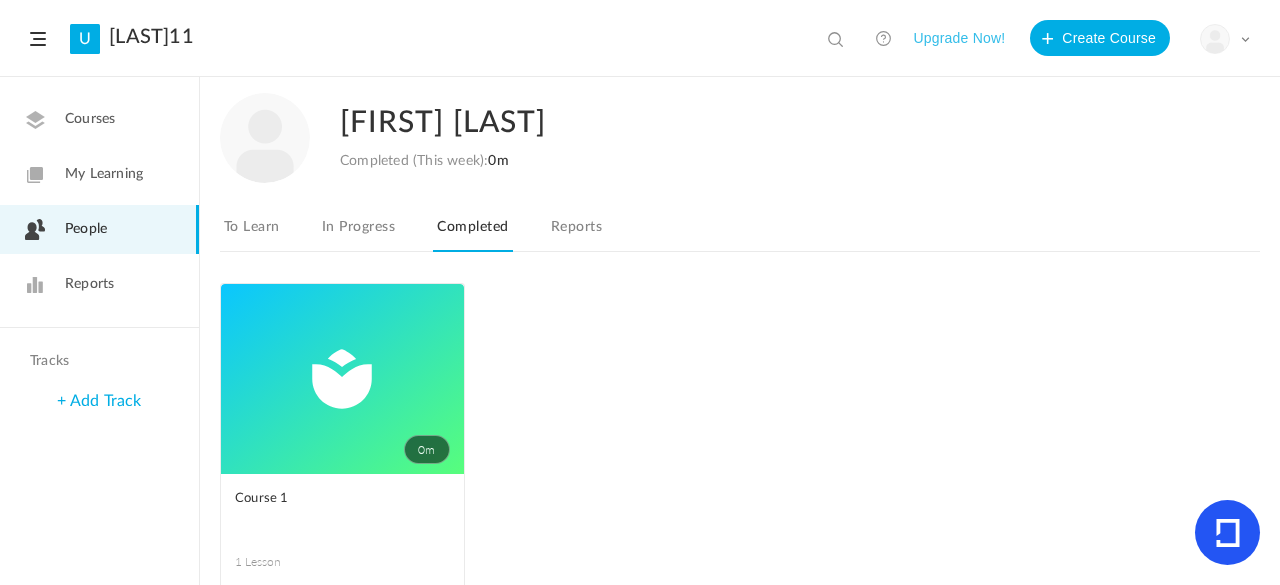 click on "In Progress" at bounding box center [358, 233] 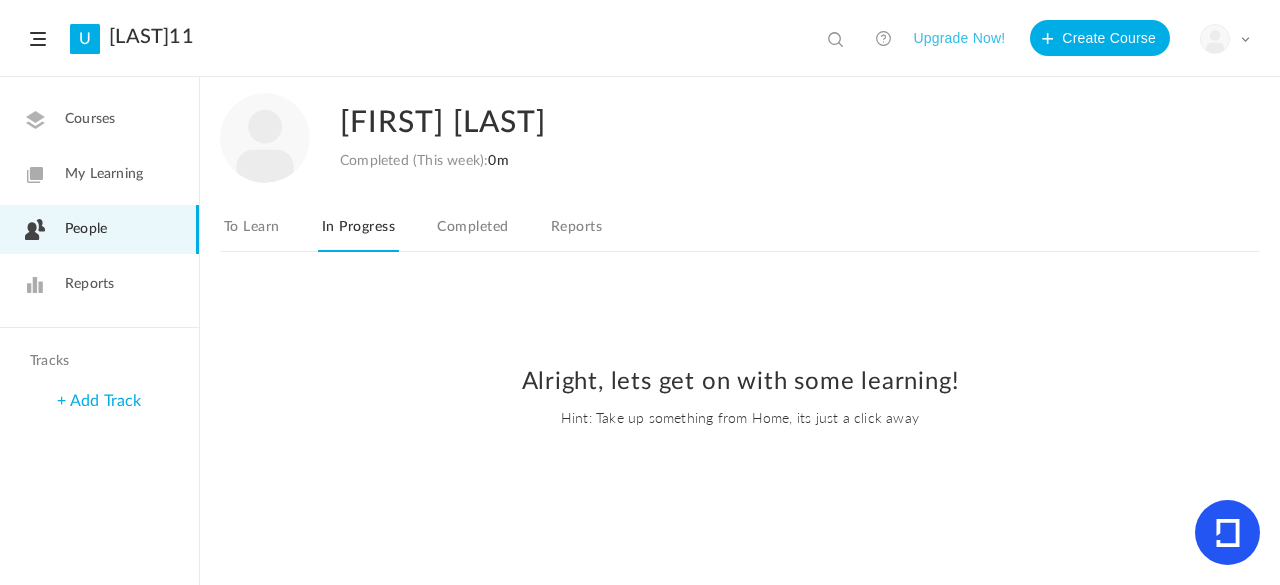 click on "Completed" at bounding box center [472, 233] 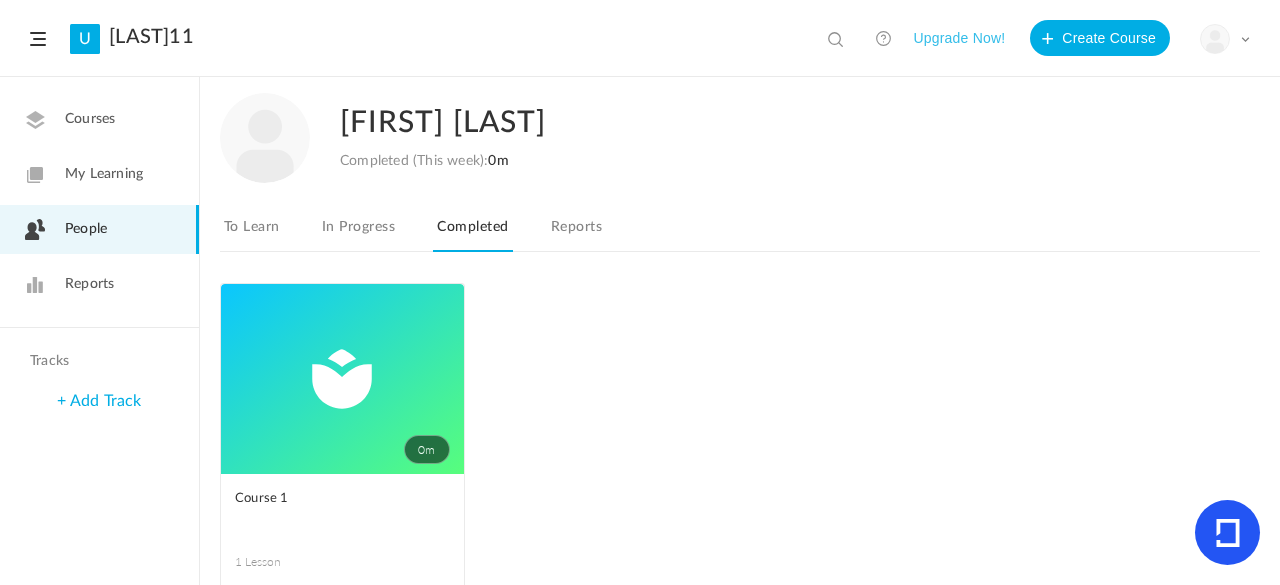 click on "0m" at bounding box center (342, 379) 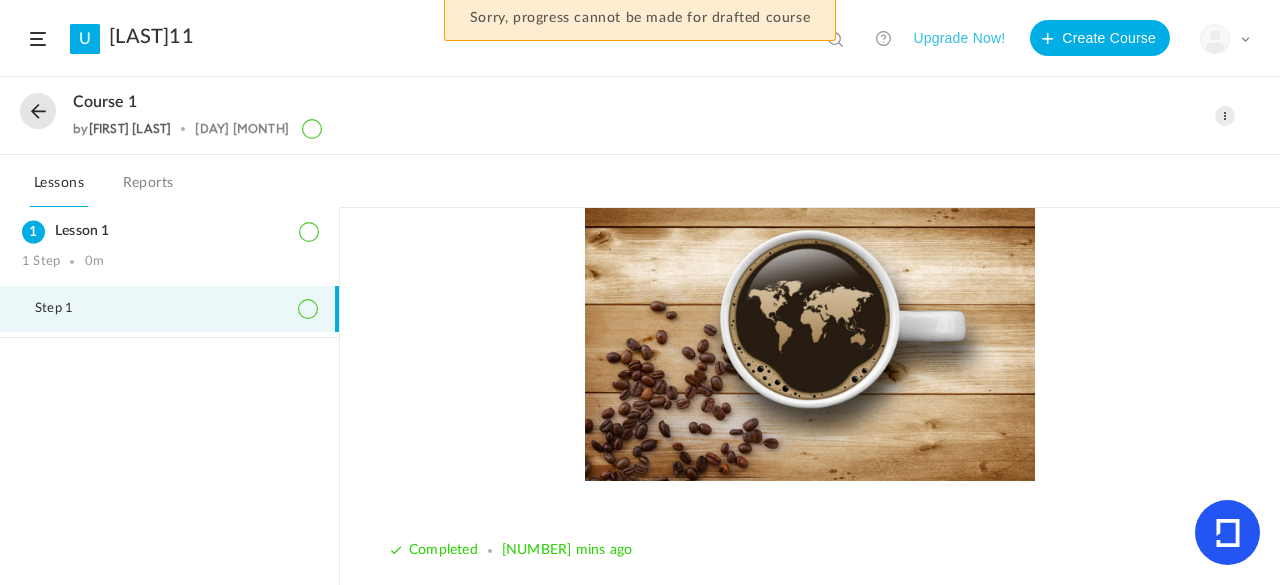 scroll, scrollTop: 0, scrollLeft: 0, axis: both 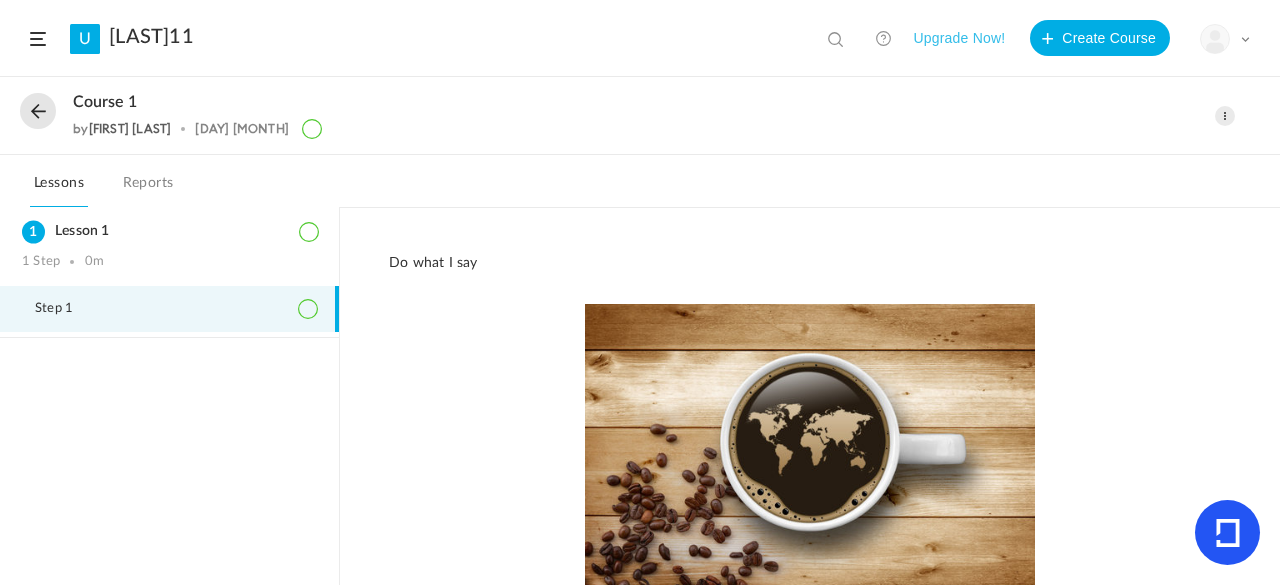 click at bounding box center [1225, 116] 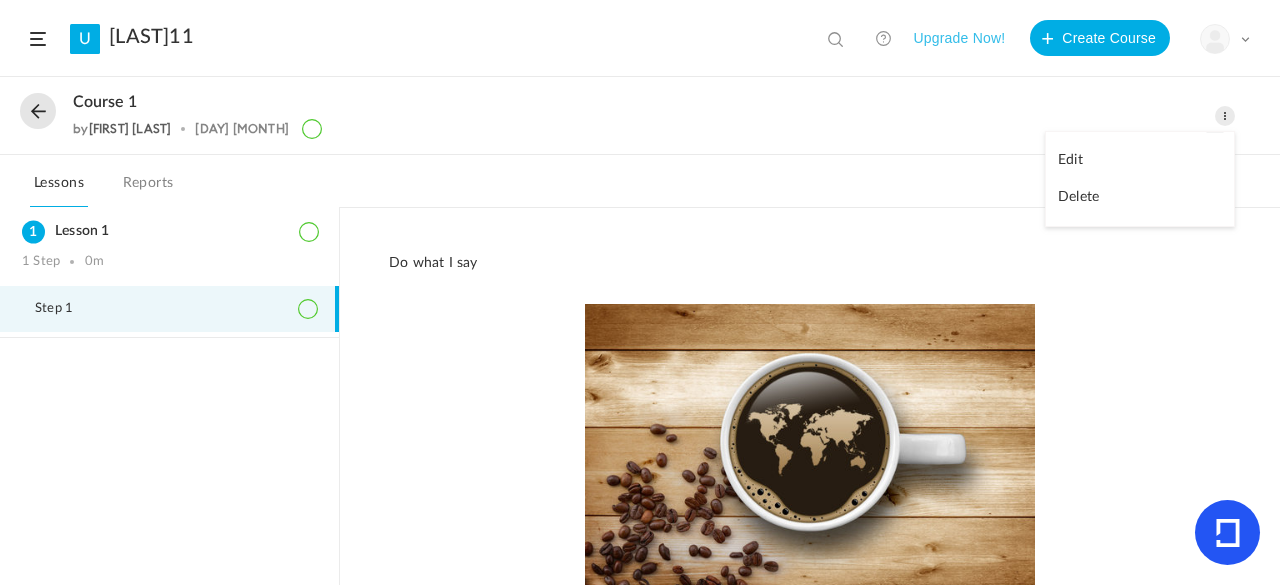 click on "Delete" at bounding box center (1140, 197) 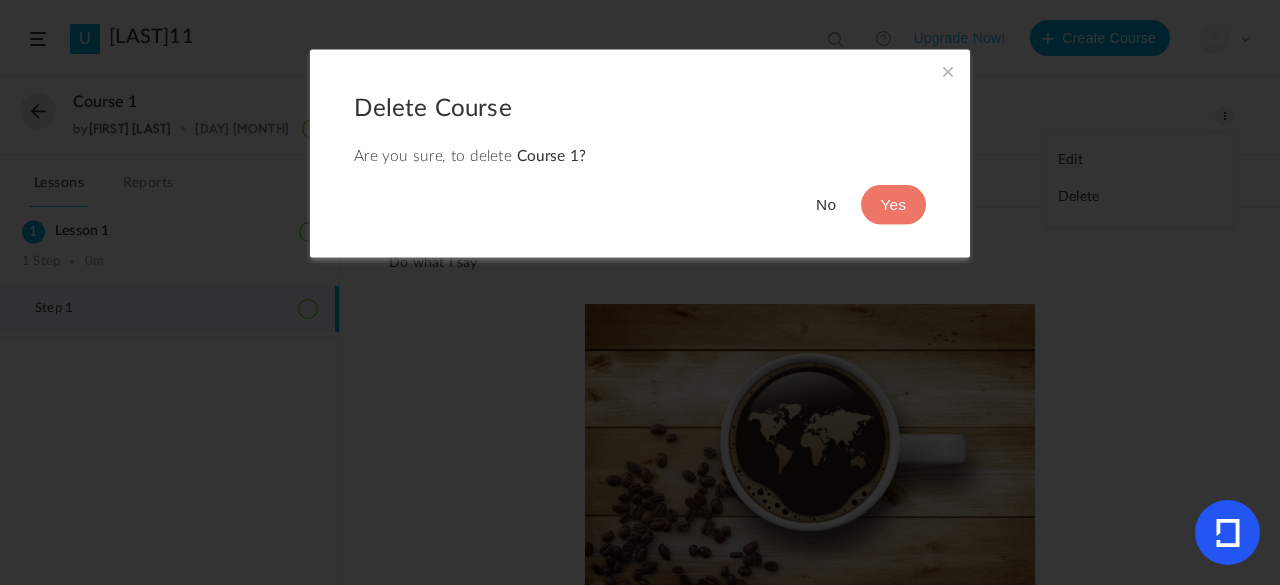 click on "No" at bounding box center (826, 205) 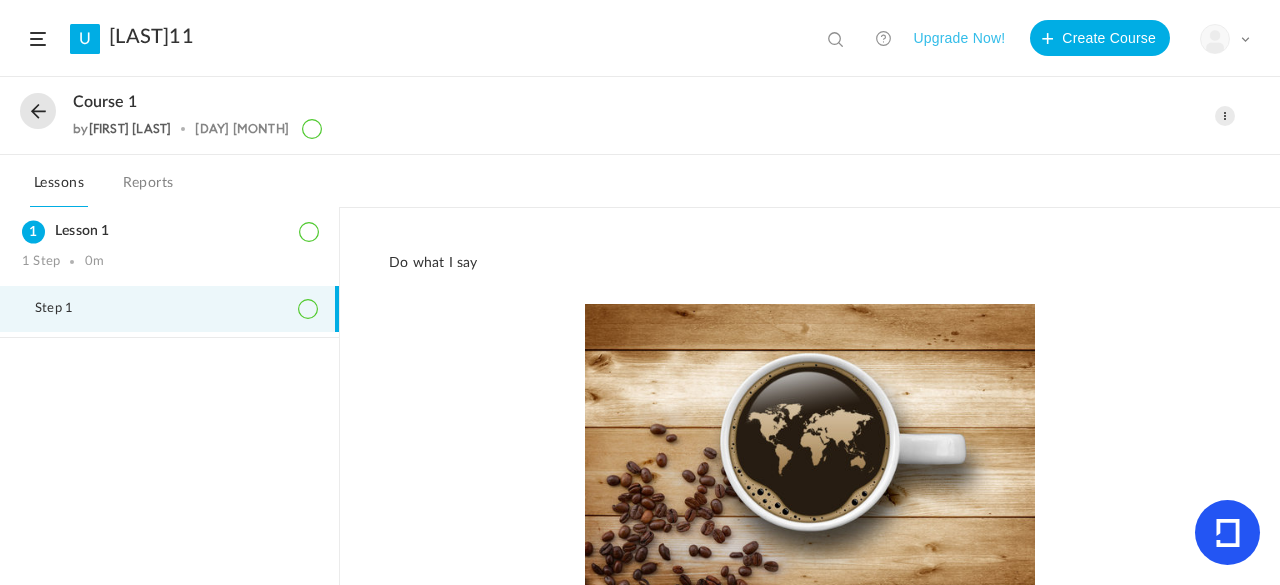 click at bounding box center [1225, 116] 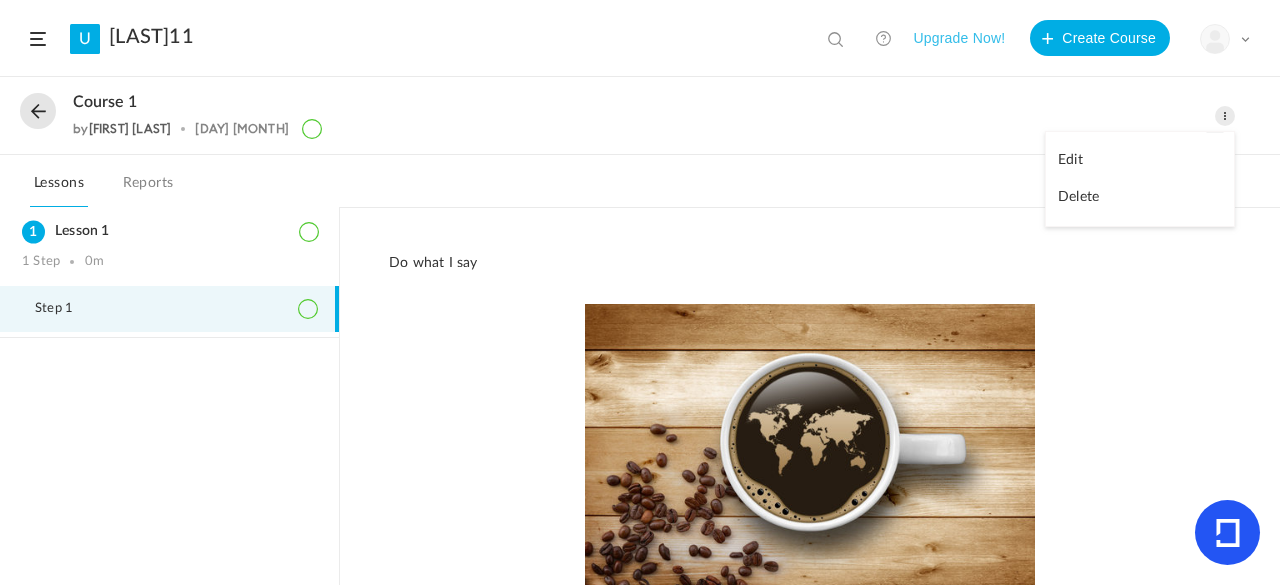 click on "Edit" at bounding box center [1140, 160] 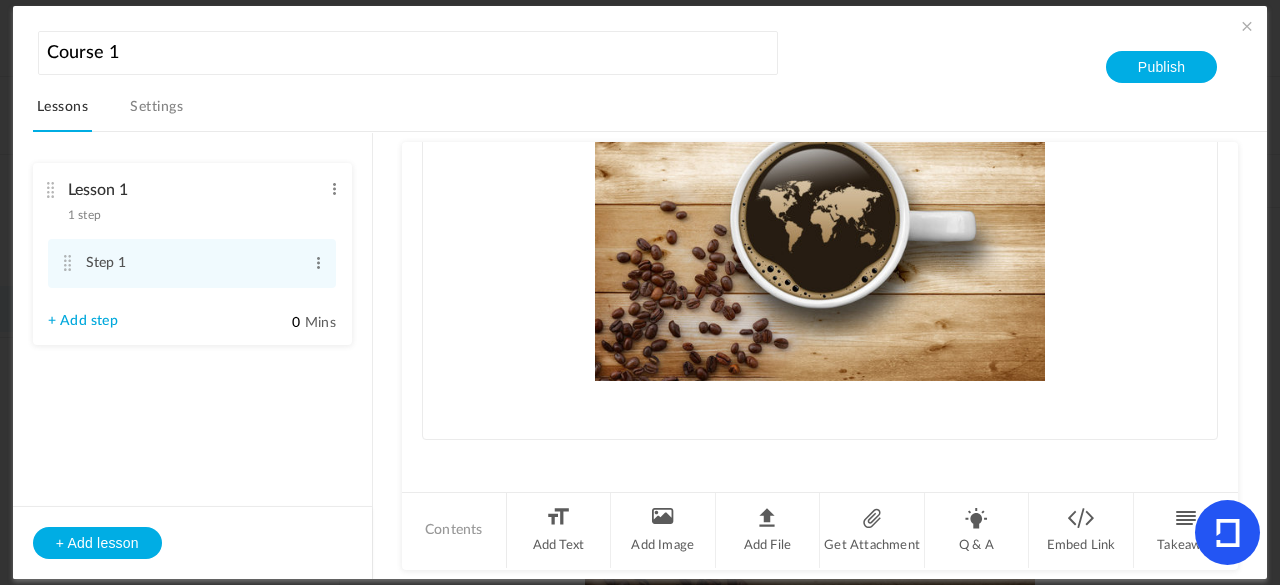 scroll, scrollTop: 386, scrollLeft: 0, axis: vertical 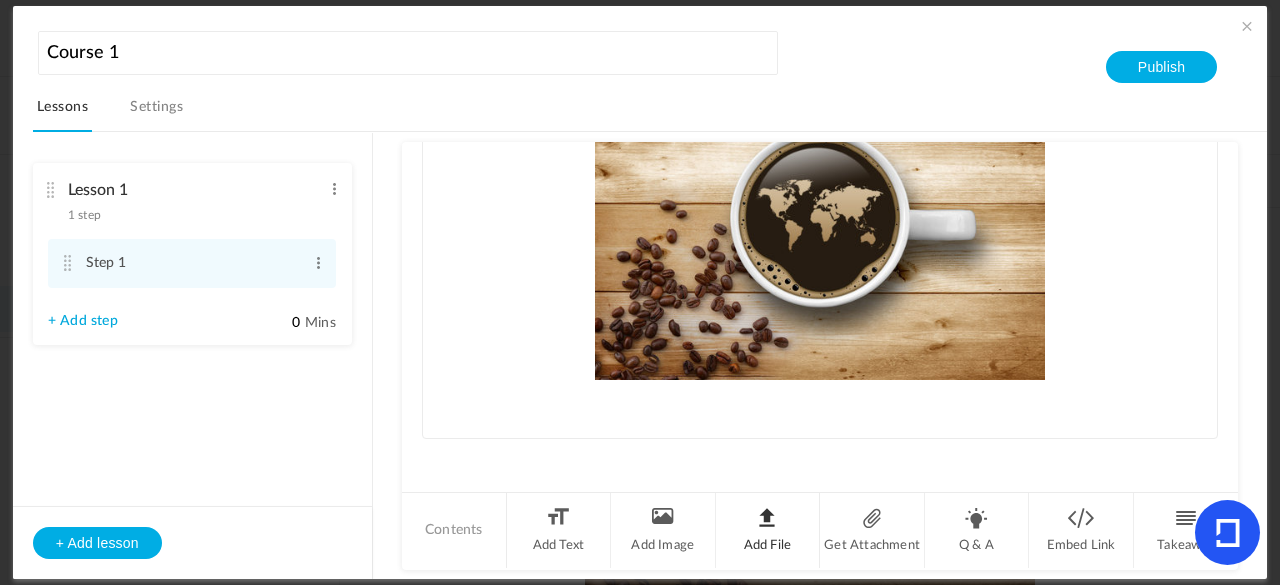 click on "Add File" at bounding box center (768, 530) 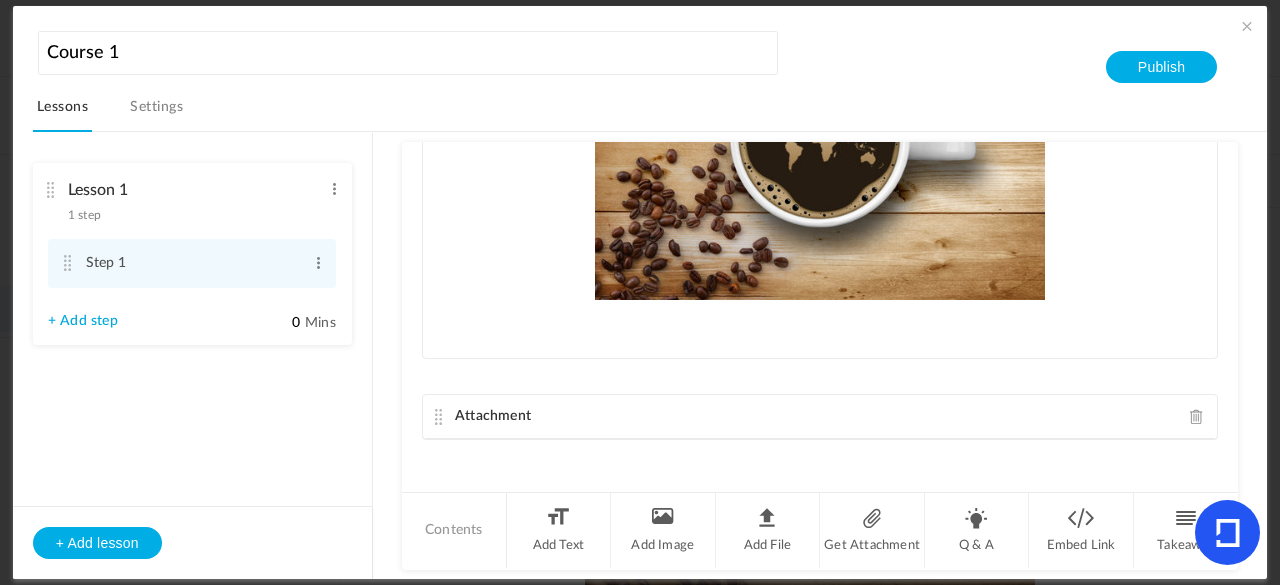 scroll, scrollTop: 0, scrollLeft: 0, axis: both 